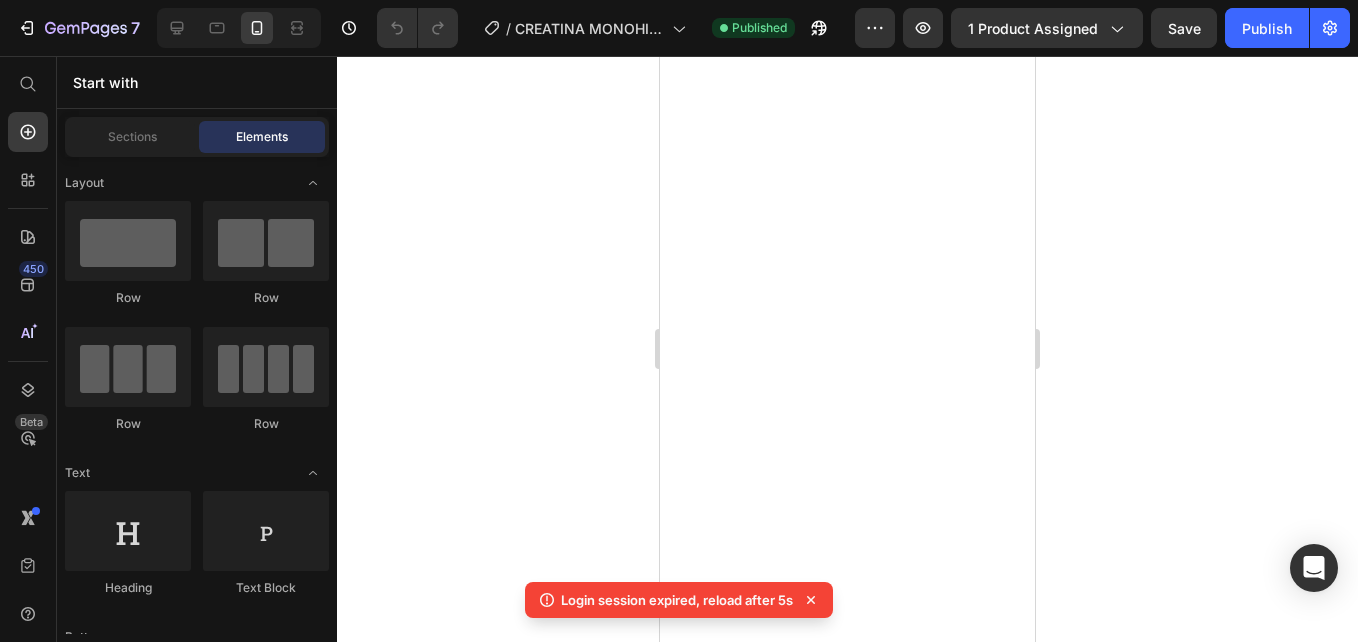 scroll, scrollTop: 0, scrollLeft: 0, axis: both 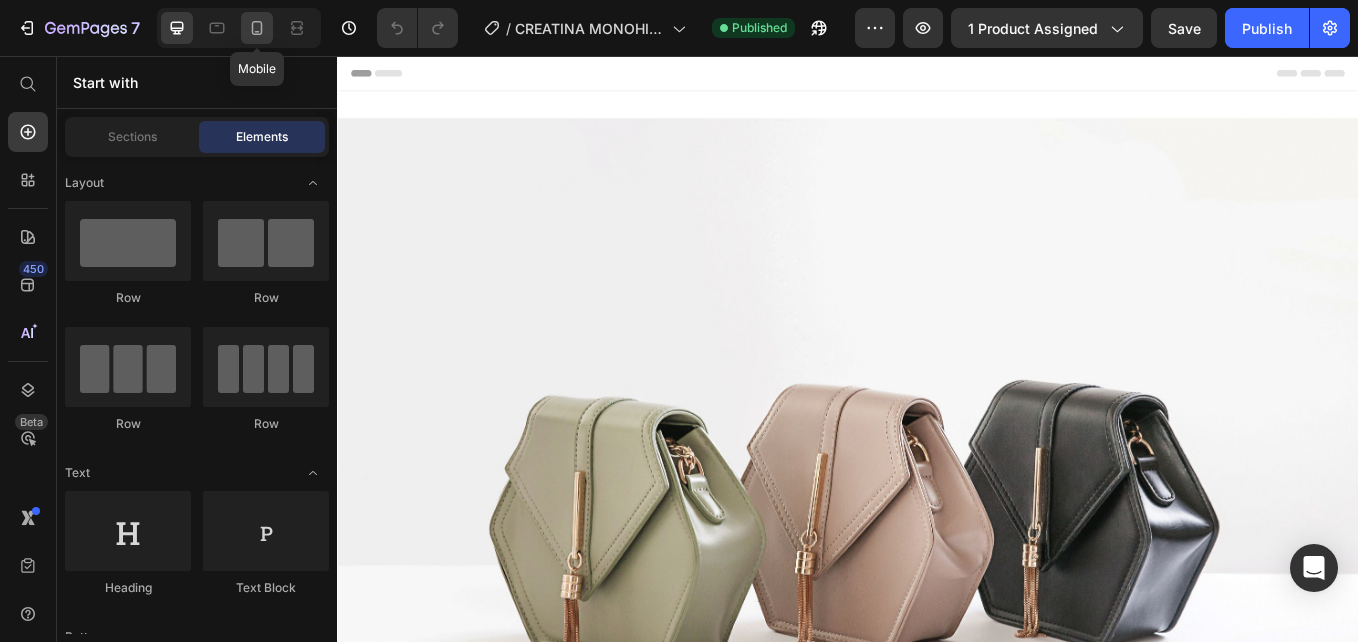 click 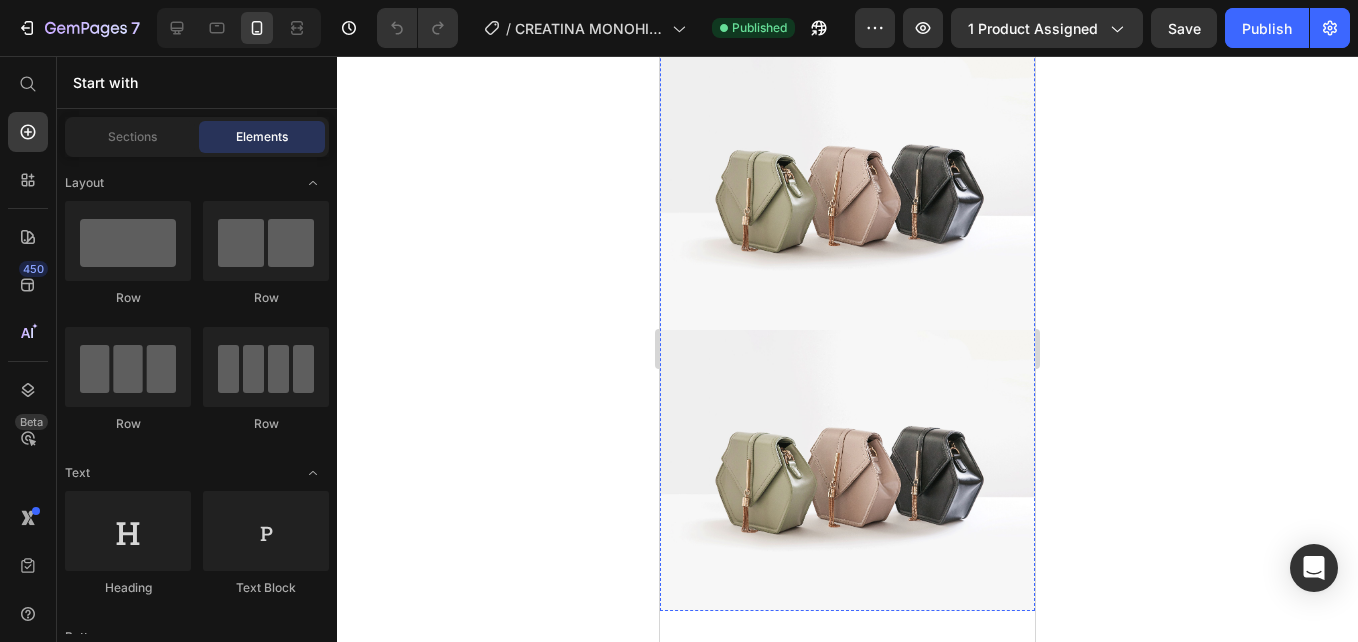 scroll, scrollTop: 1500, scrollLeft: 0, axis: vertical 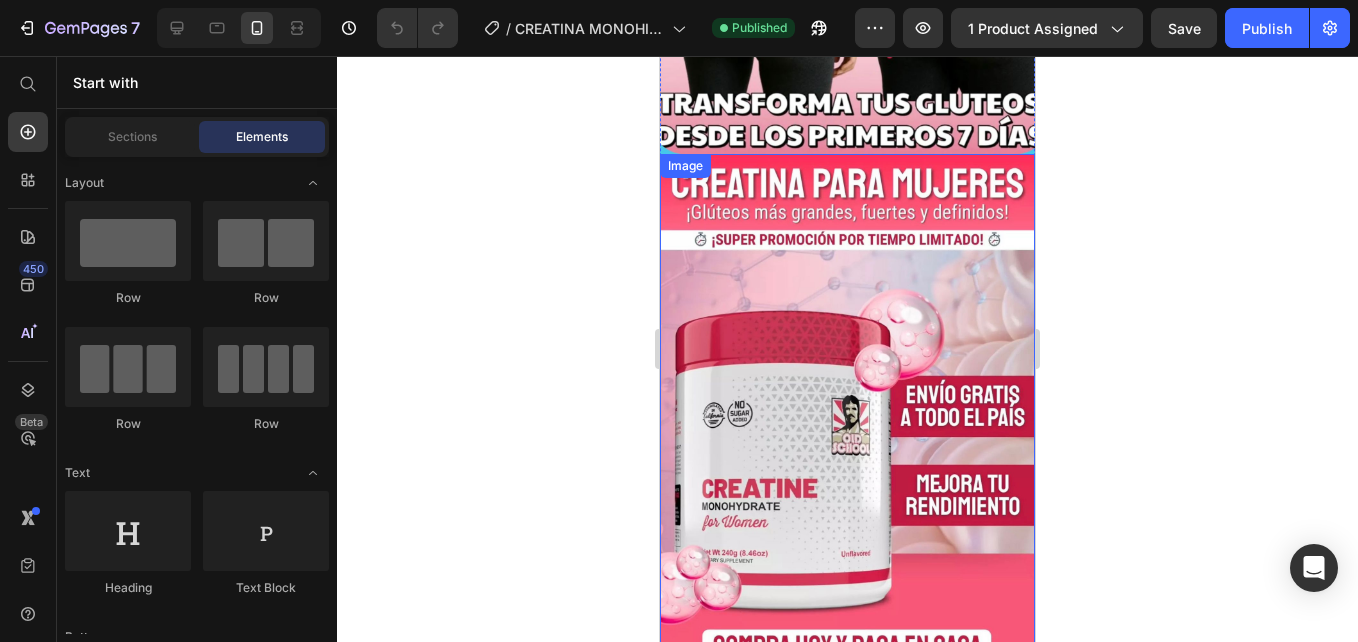 click at bounding box center (847, 410) 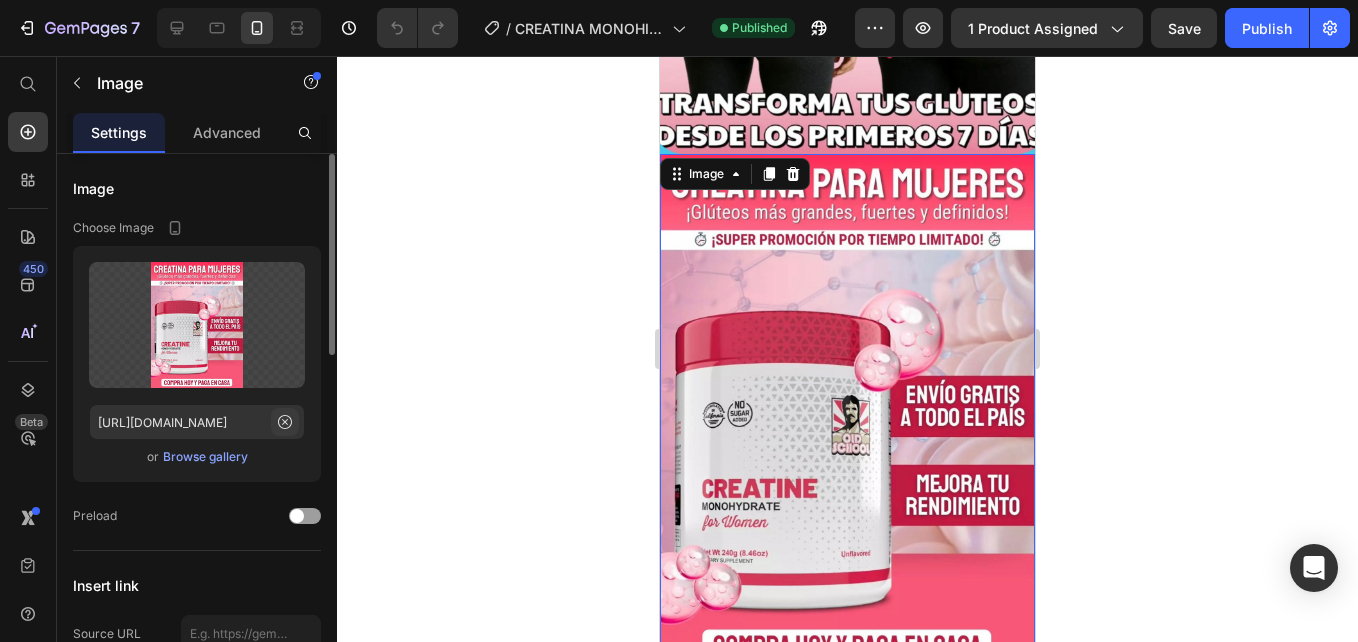 click 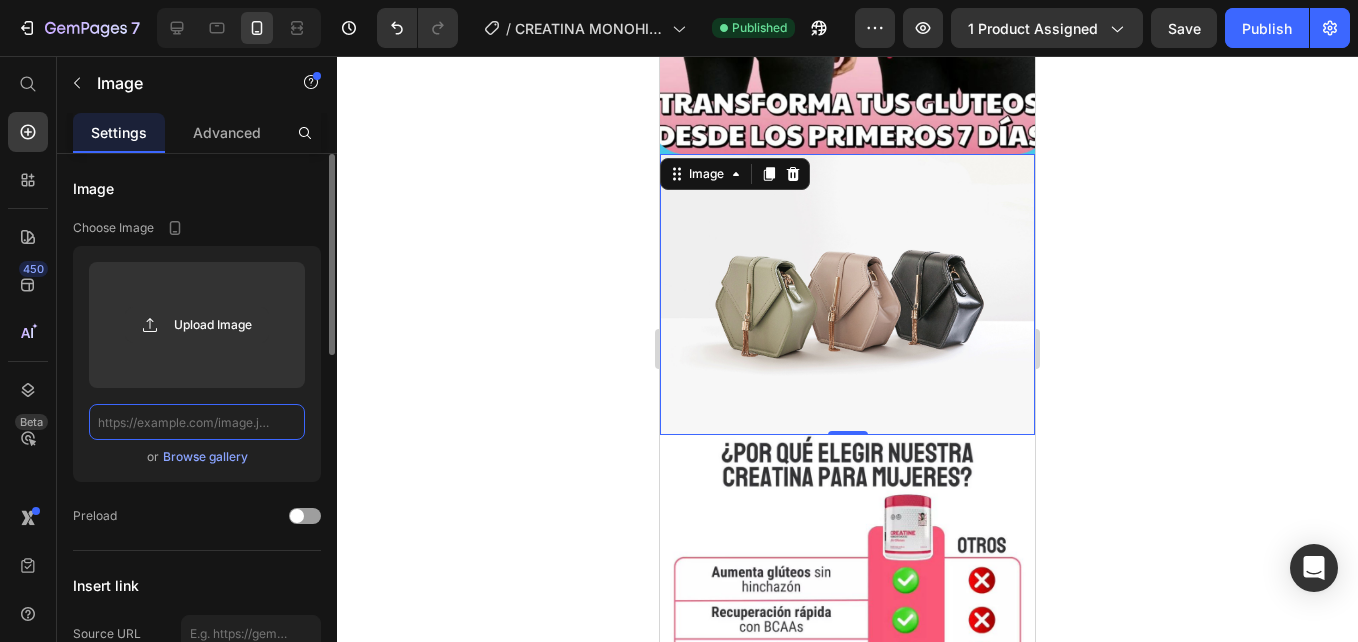 scroll, scrollTop: 0, scrollLeft: 0, axis: both 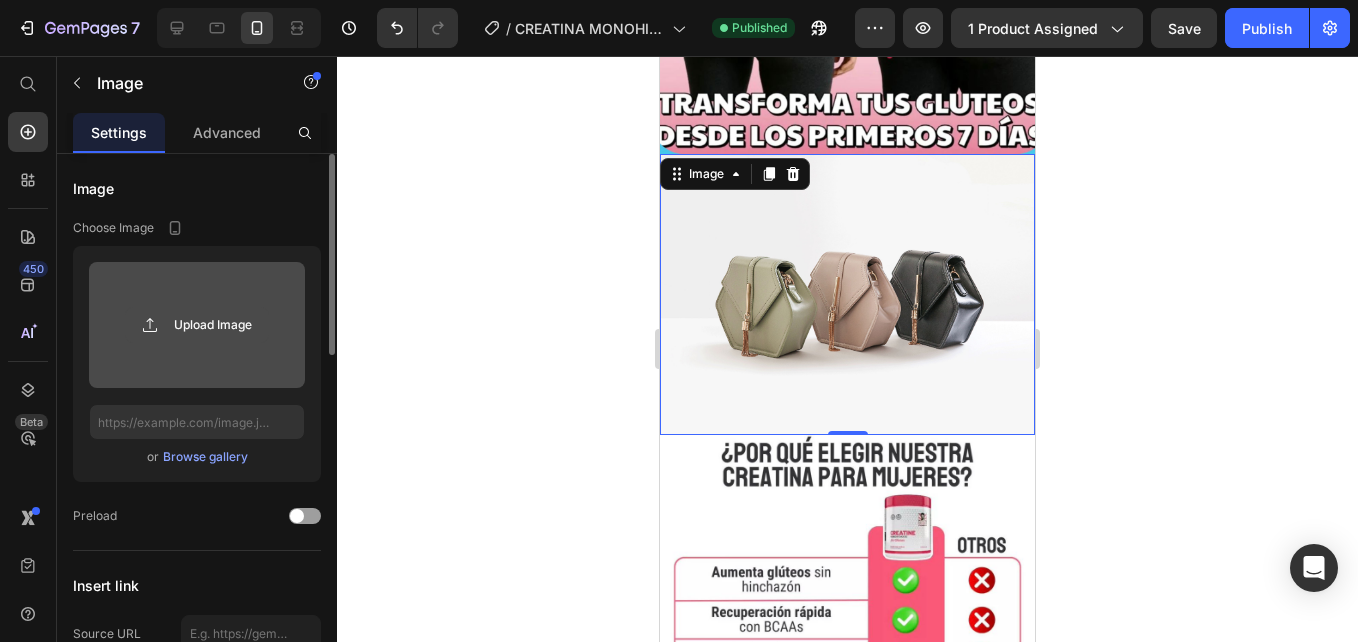 click 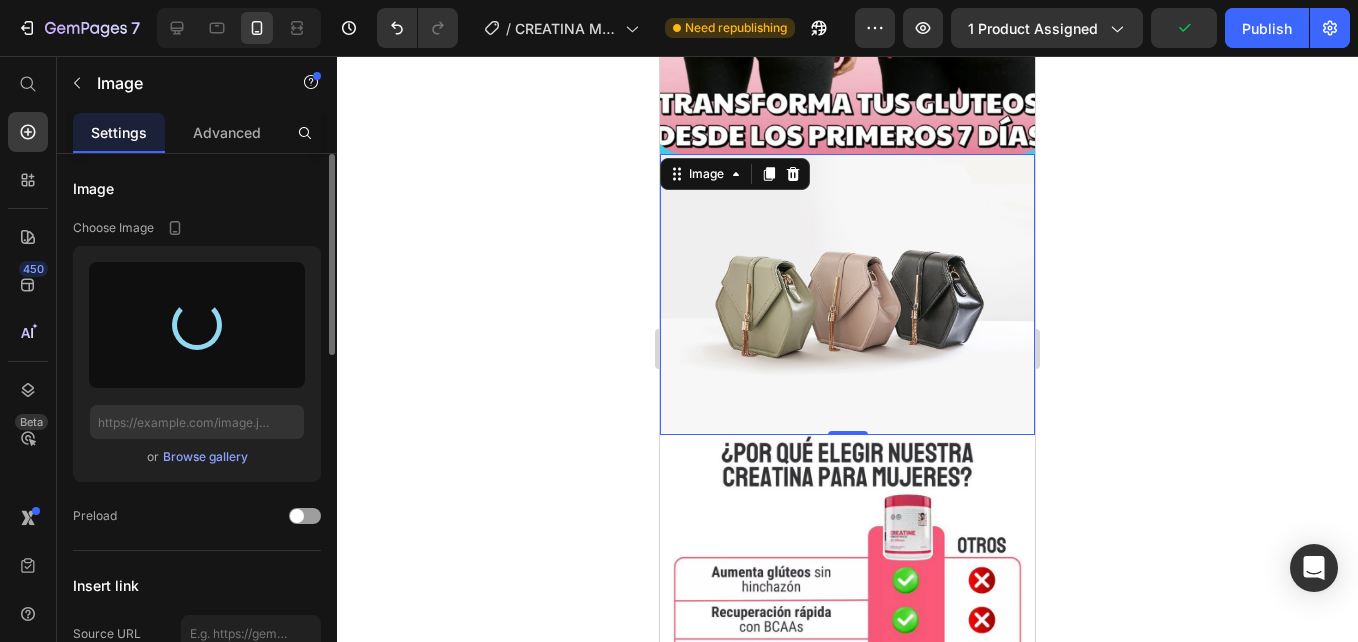 type on "[URL][DOMAIN_NAME]" 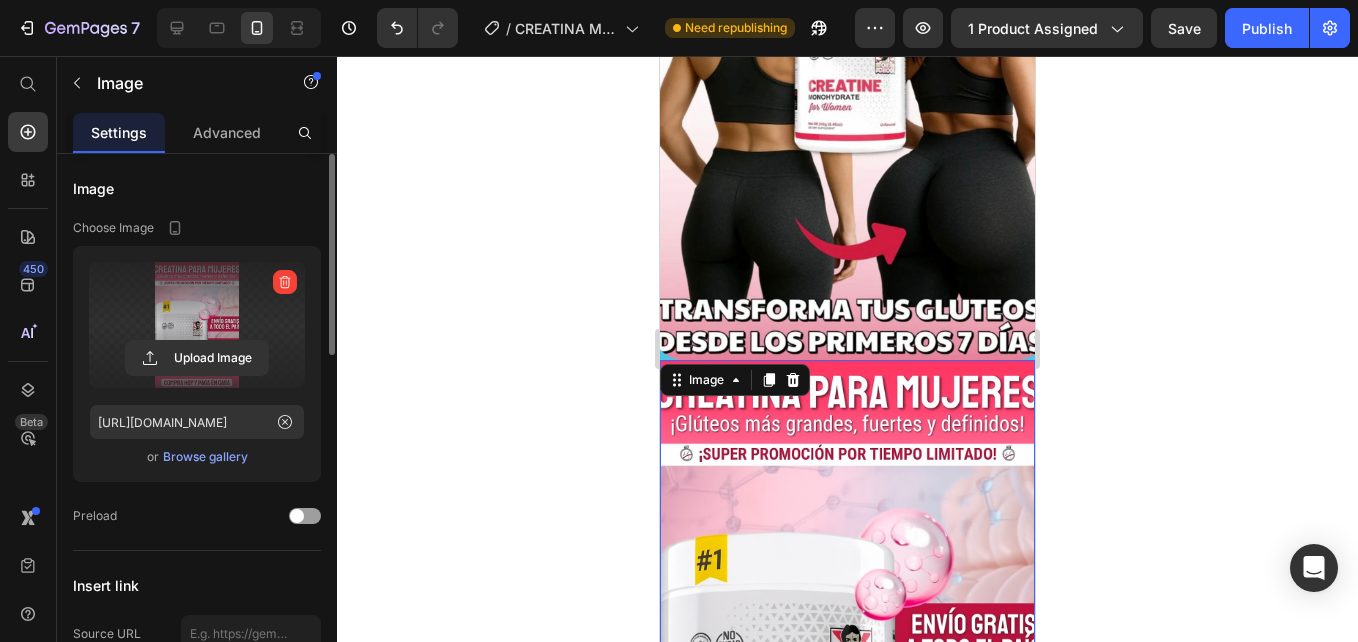 scroll, scrollTop: 1100, scrollLeft: 0, axis: vertical 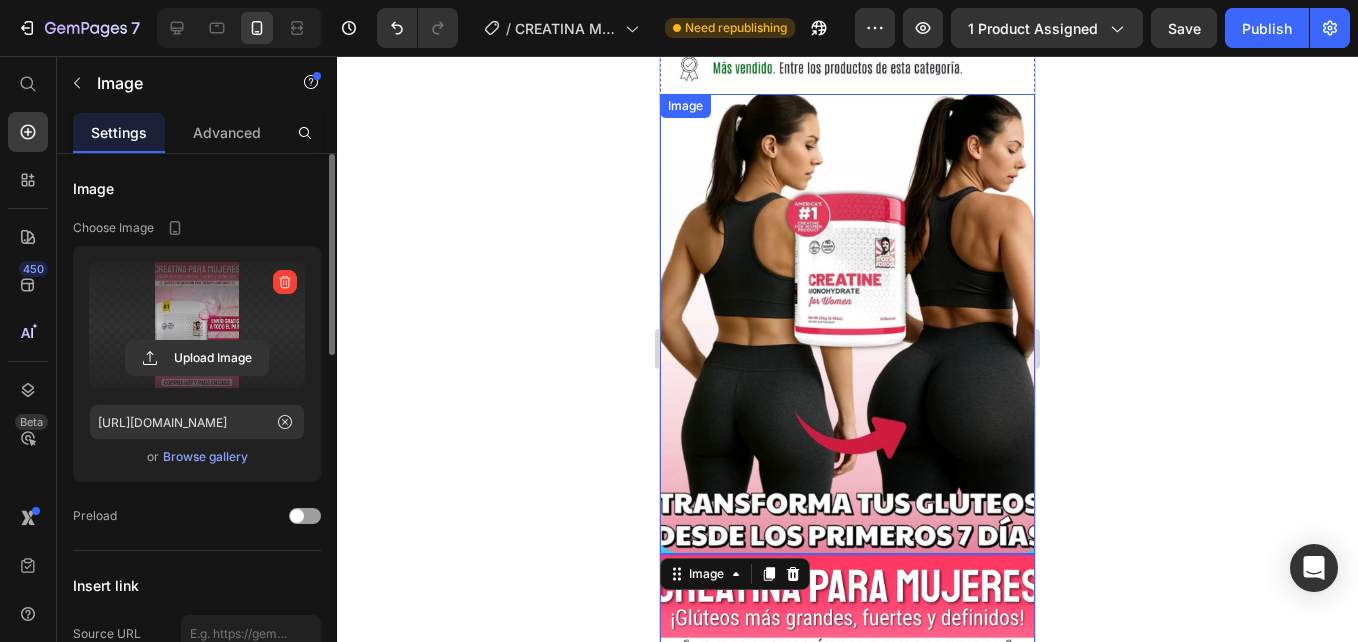 click at bounding box center [847, 324] 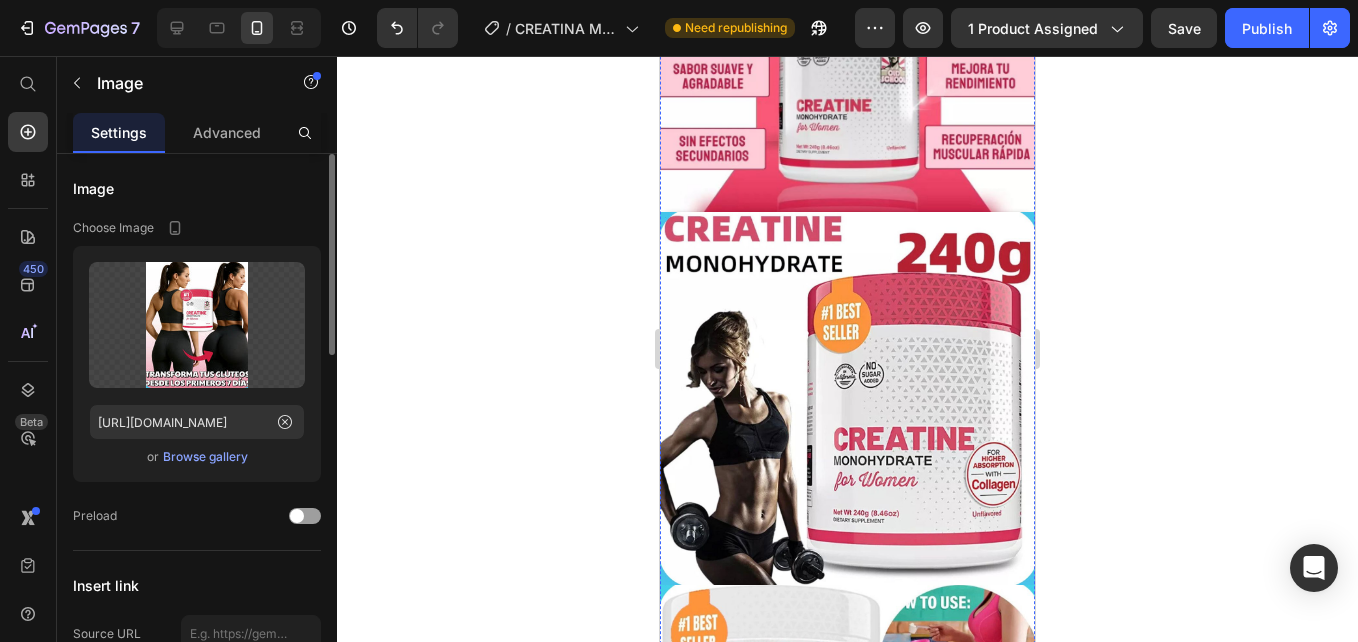 scroll, scrollTop: 2700, scrollLeft: 0, axis: vertical 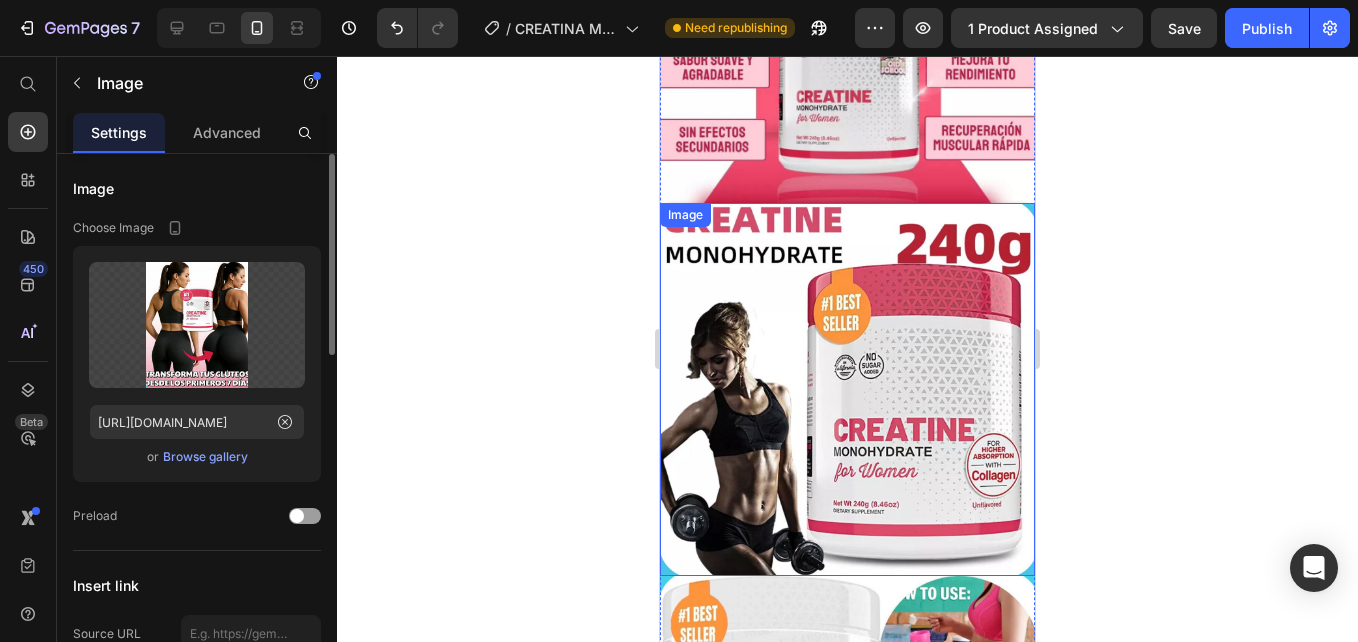 click at bounding box center [847, 389] 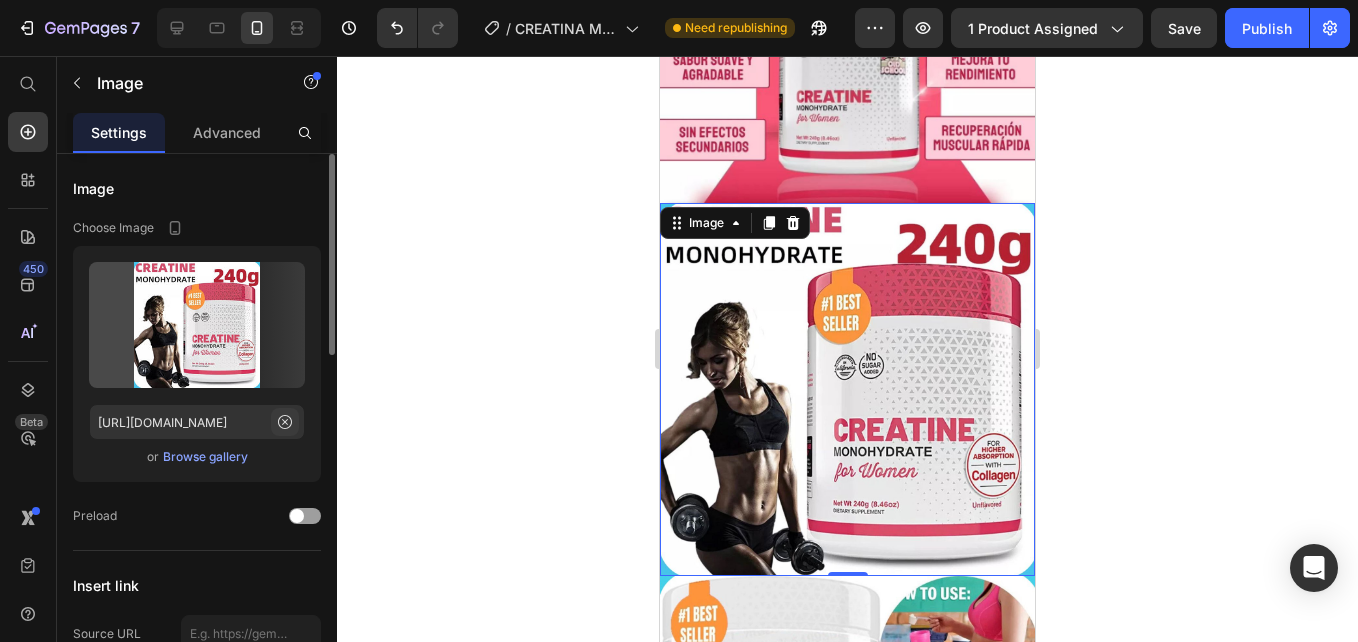 click 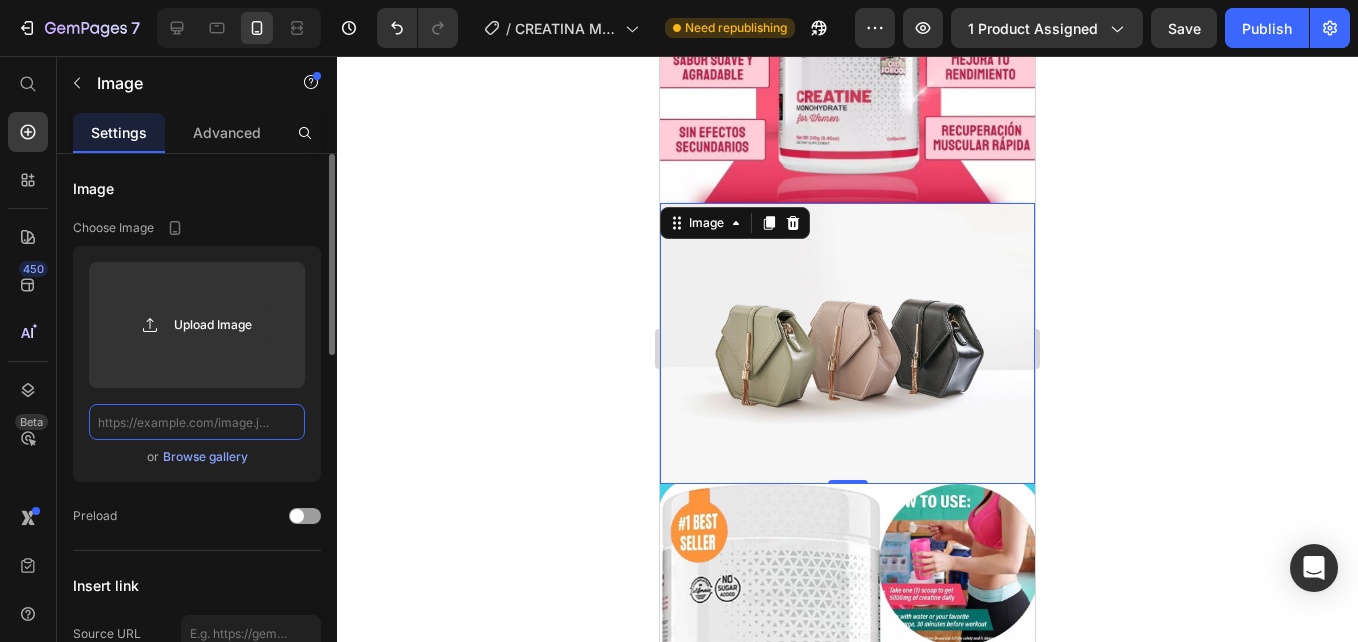scroll, scrollTop: 0, scrollLeft: 0, axis: both 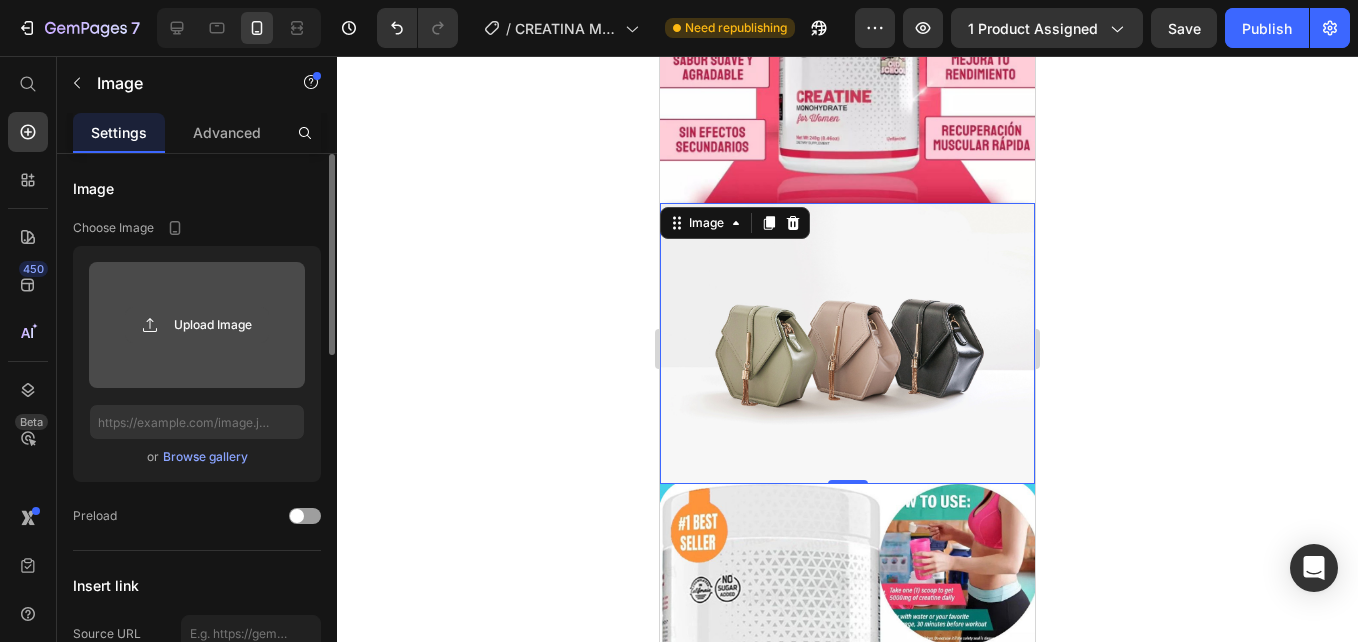 click 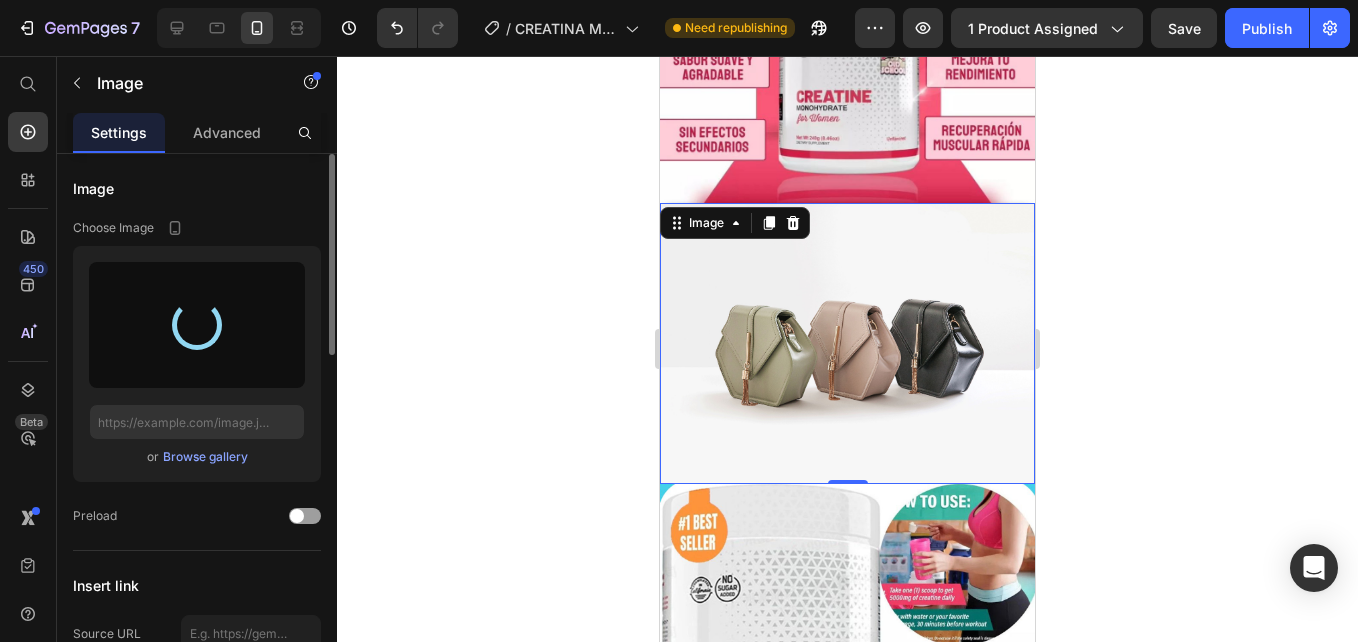 type on "[URL][DOMAIN_NAME]" 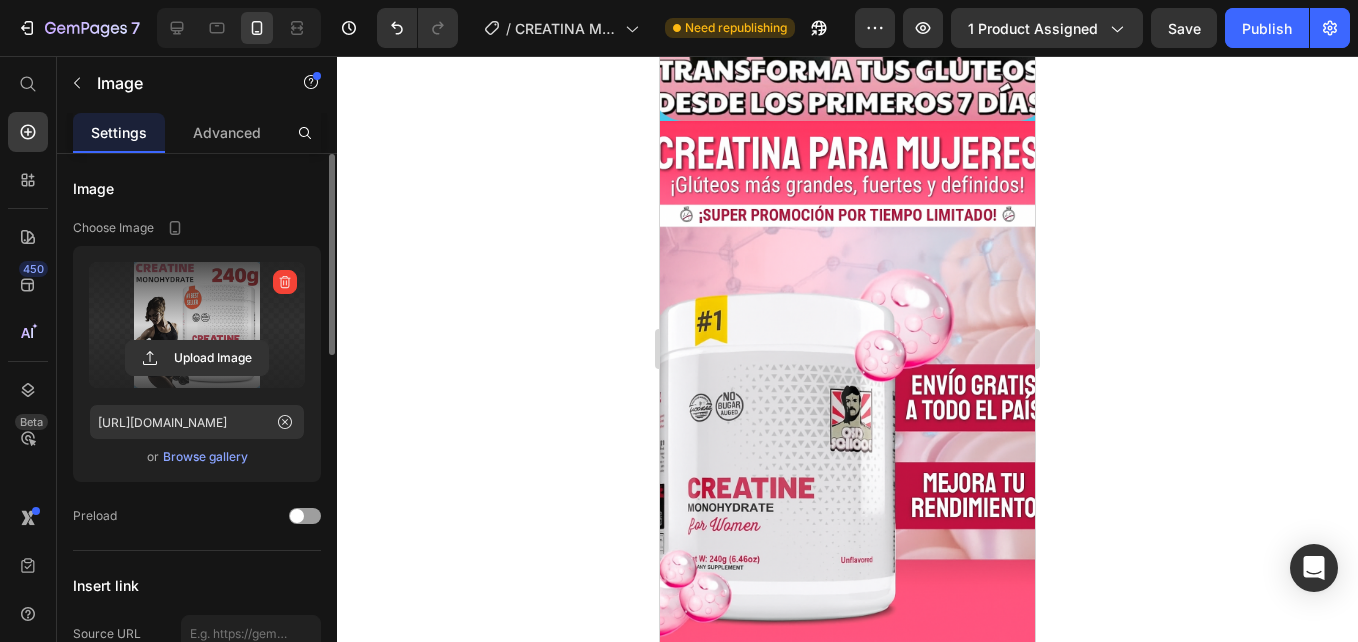 scroll, scrollTop: 1500, scrollLeft: 0, axis: vertical 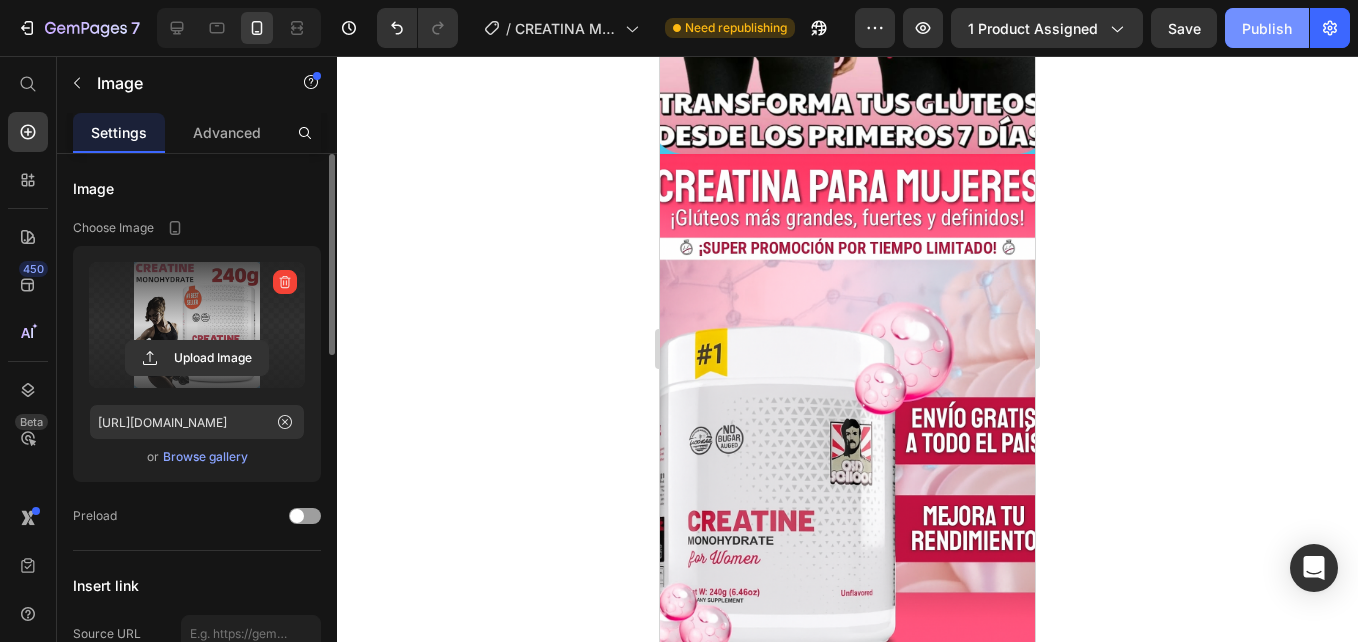 click on "Publish" at bounding box center (1267, 28) 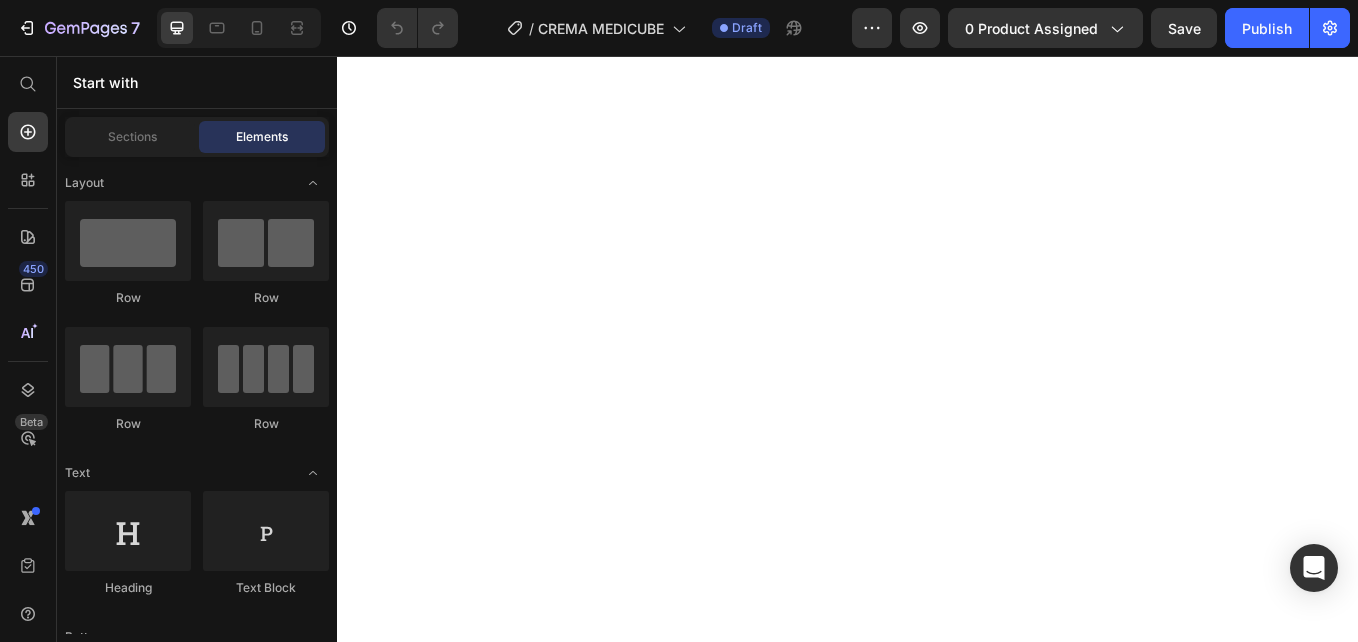 scroll, scrollTop: 0, scrollLeft: 0, axis: both 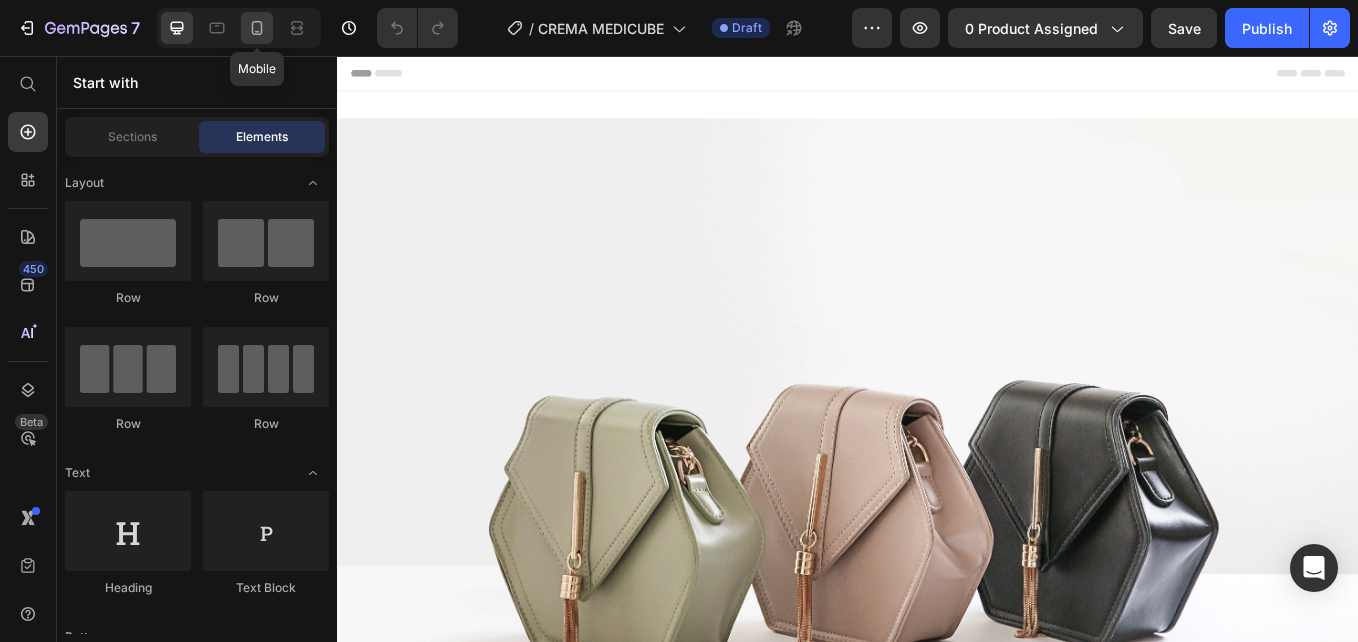 click 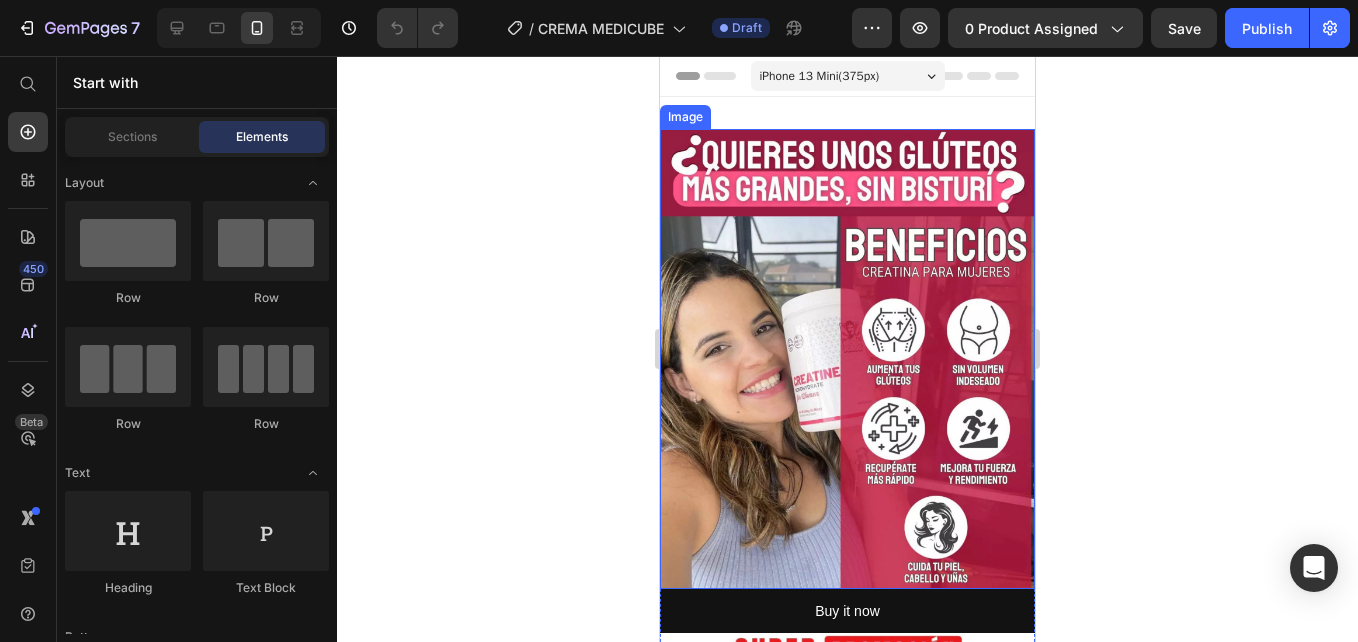 click at bounding box center (847, 359) 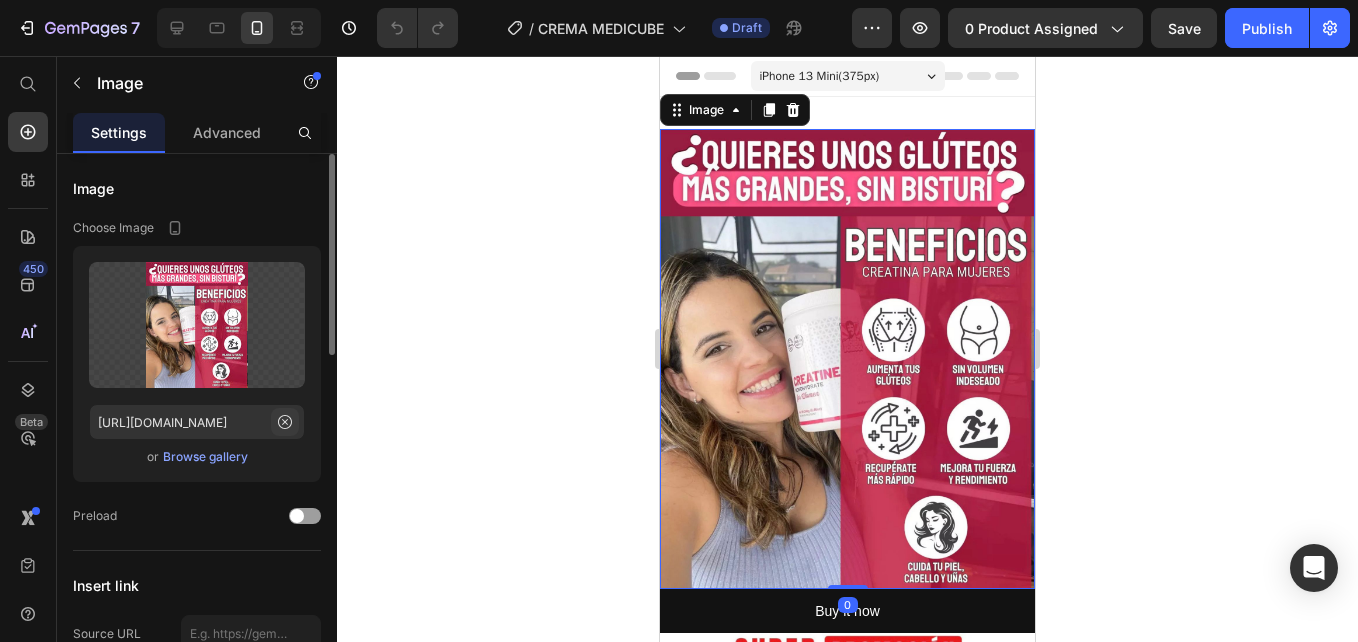 click 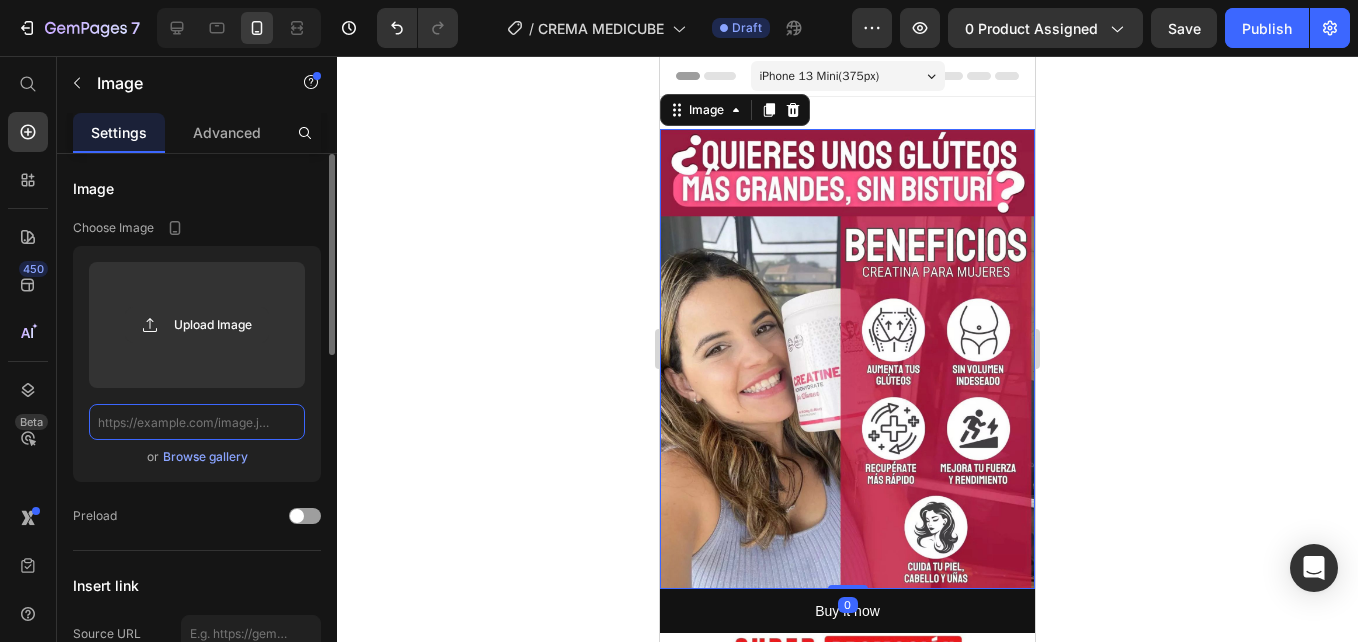 scroll, scrollTop: 0, scrollLeft: 0, axis: both 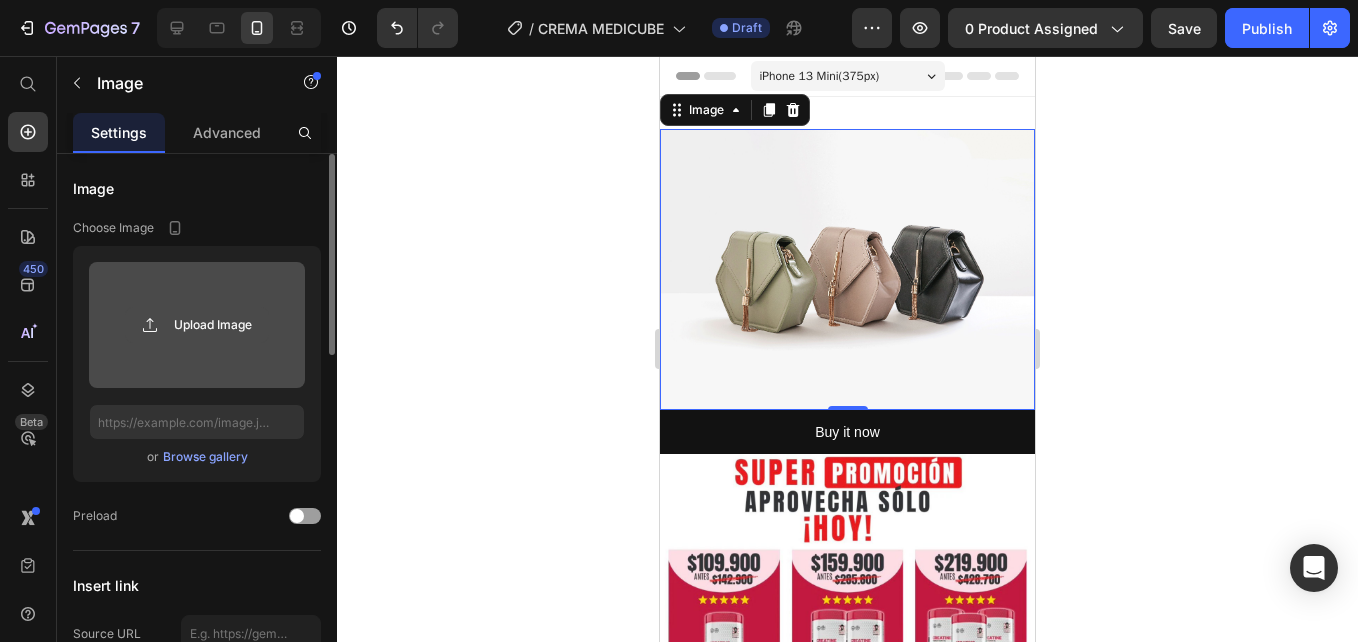 click 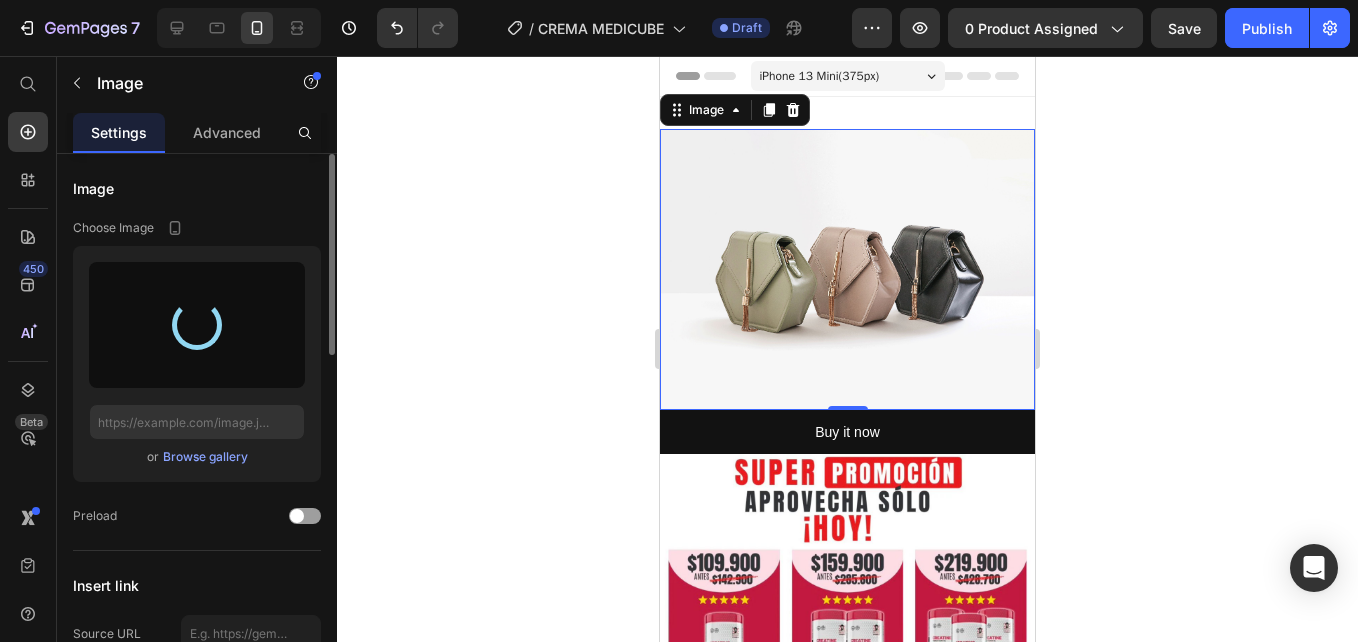 type on "[URL][DOMAIN_NAME]" 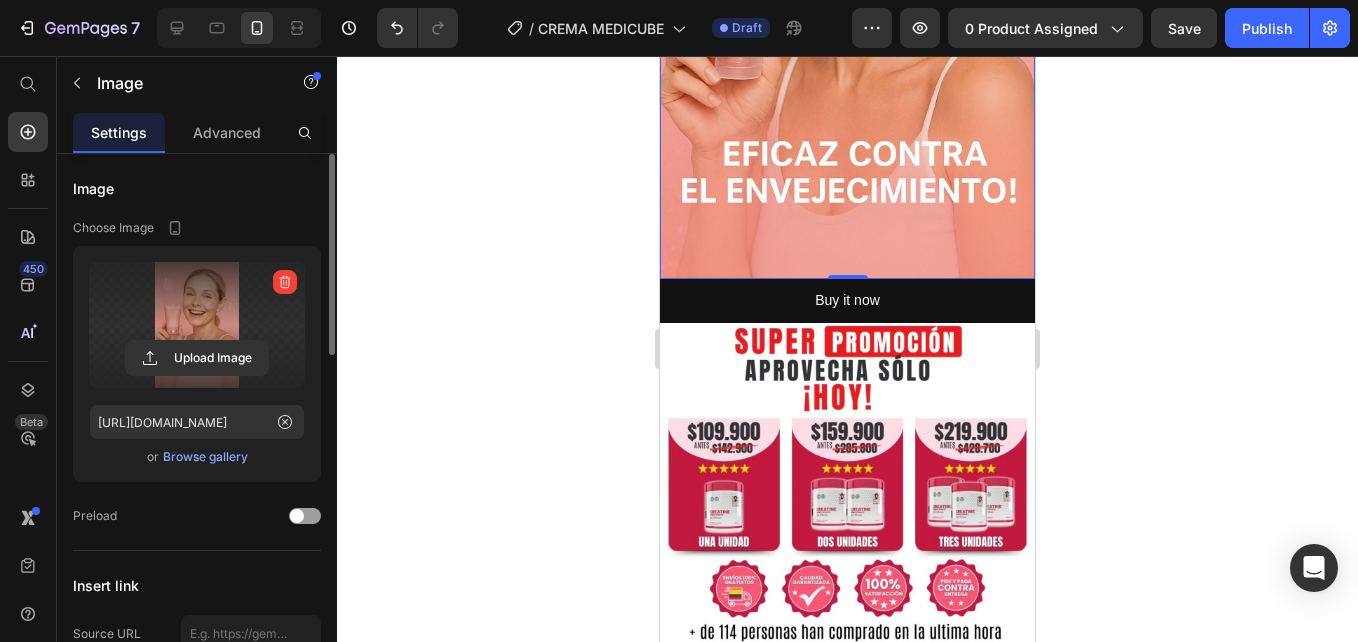scroll, scrollTop: 600, scrollLeft: 0, axis: vertical 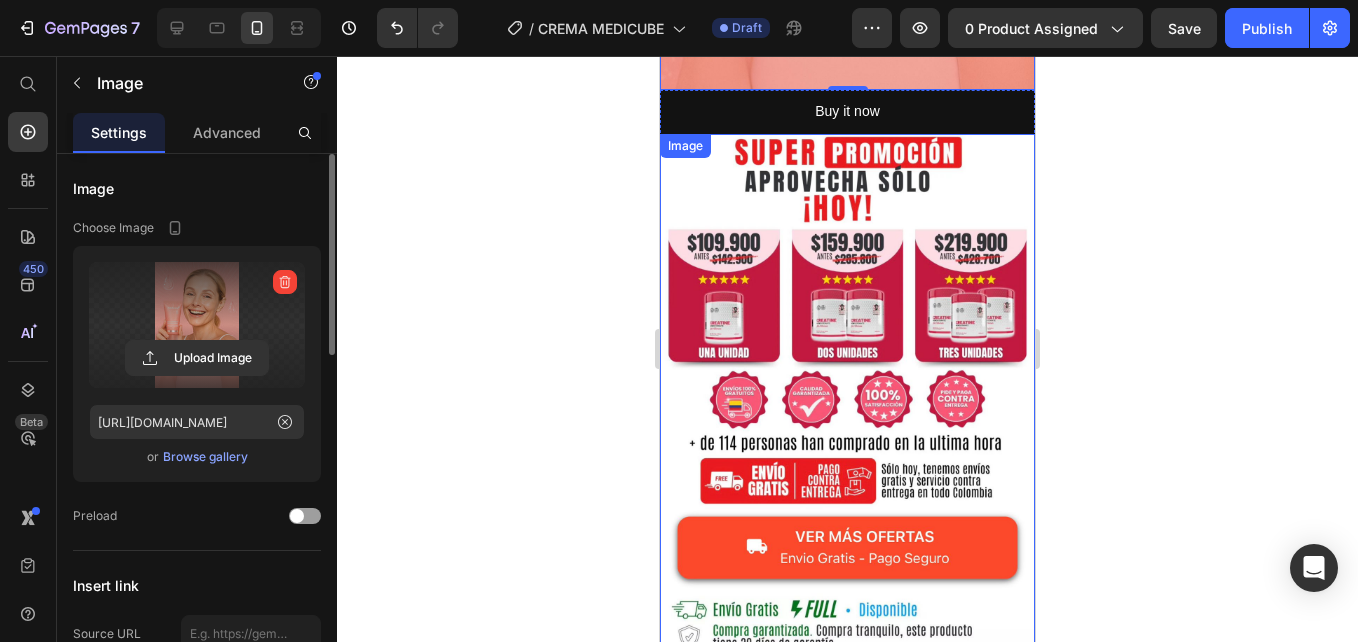 click at bounding box center [847, 414] 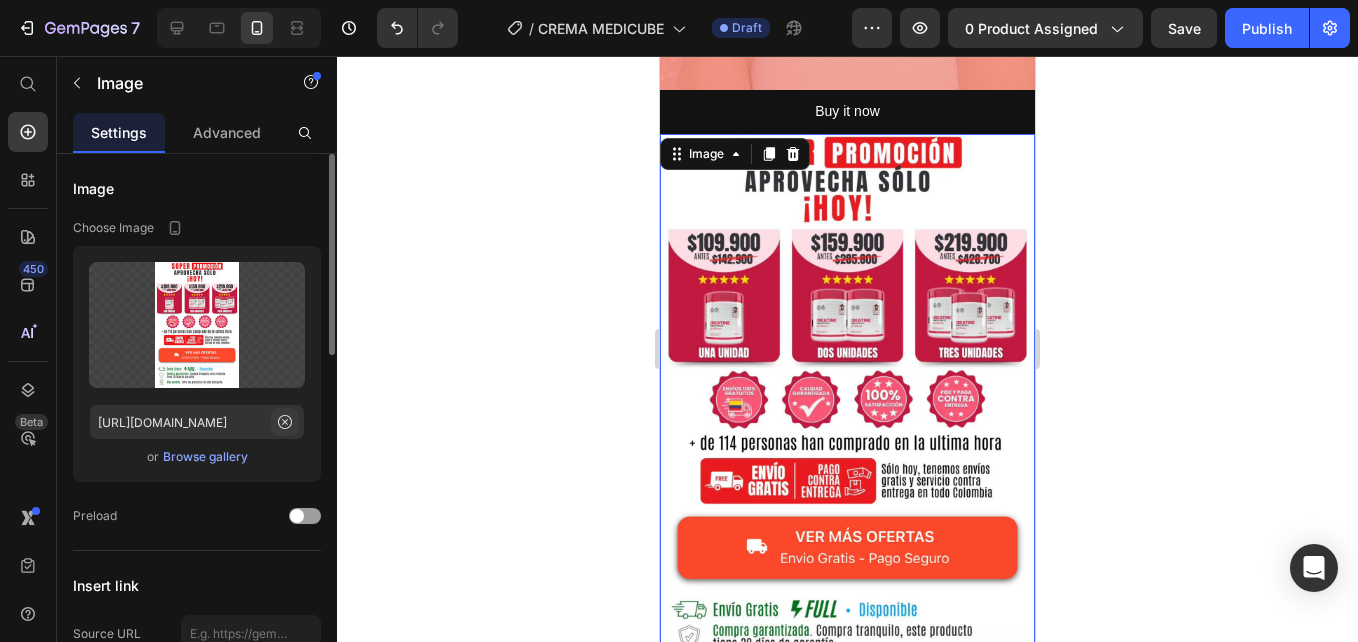click 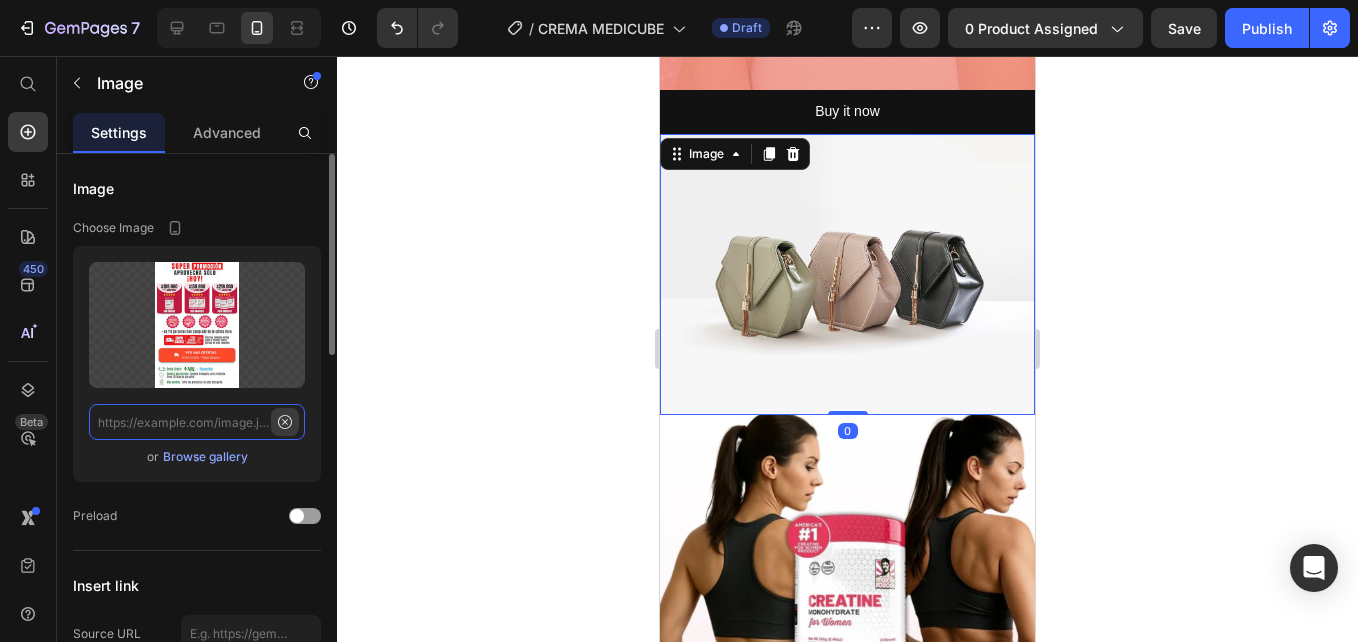 scroll, scrollTop: 0, scrollLeft: 0, axis: both 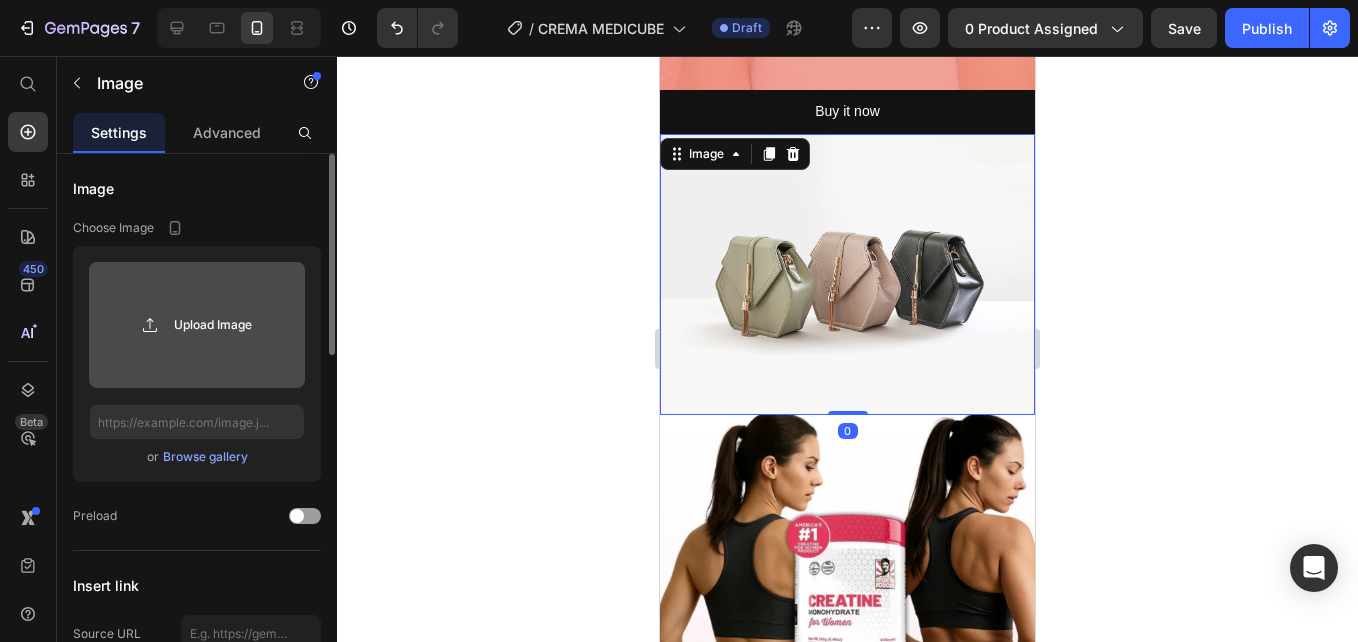 click 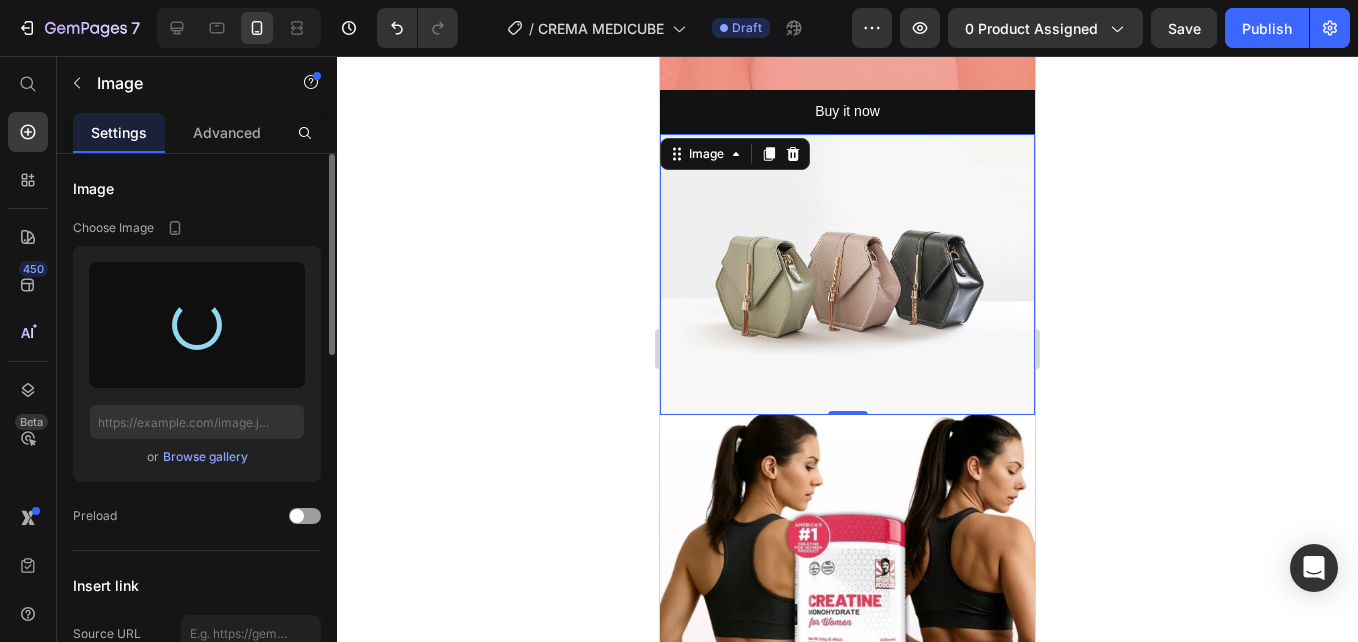 type on "[URL][DOMAIN_NAME]" 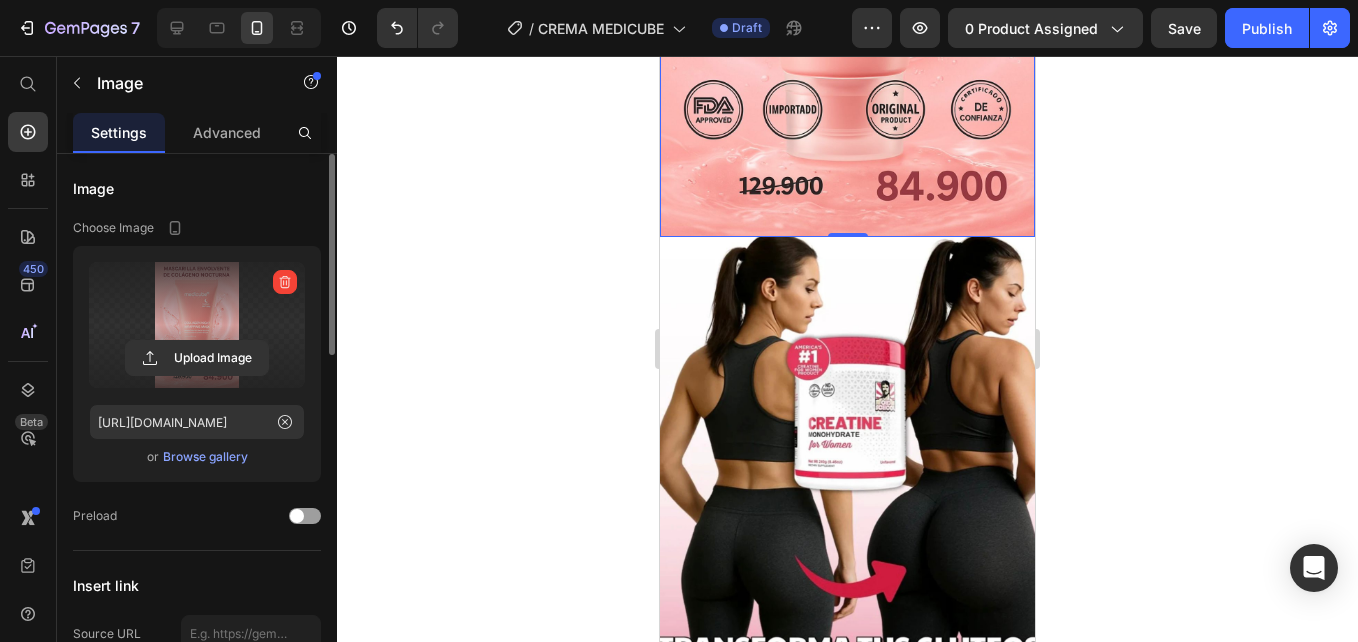 scroll, scrollTop: 1100, scrollLeft: 0, axis: vertical 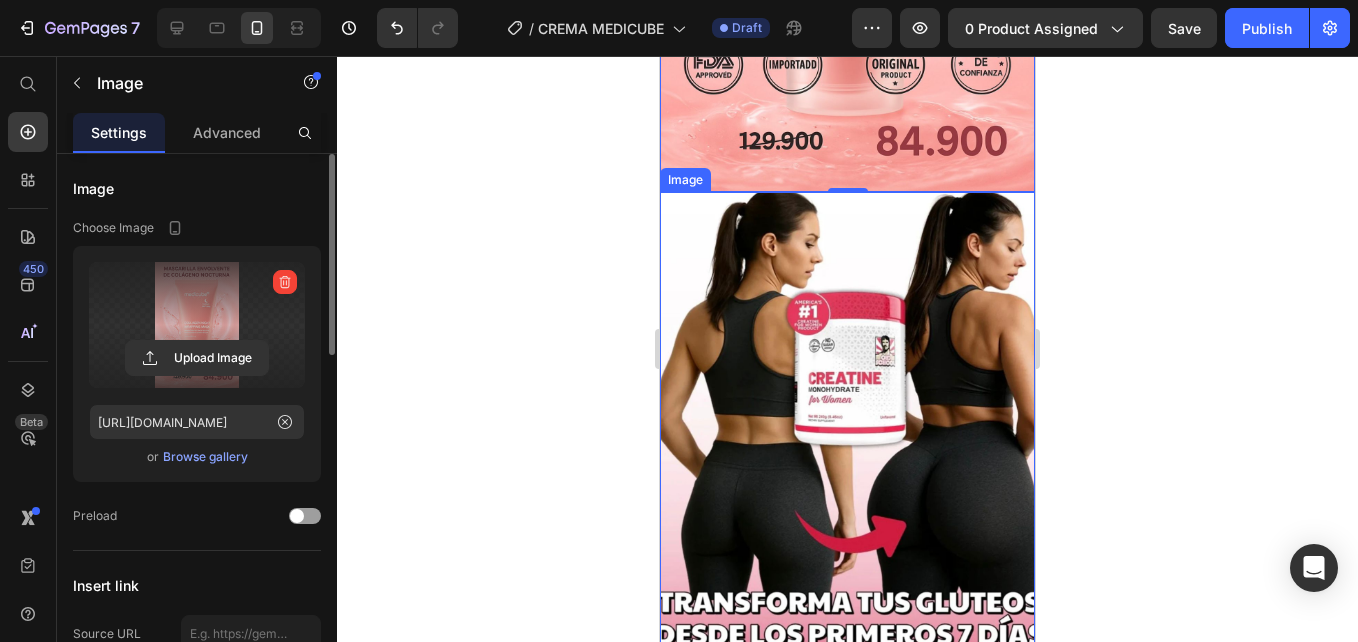 click at bounding box center [847, 422] 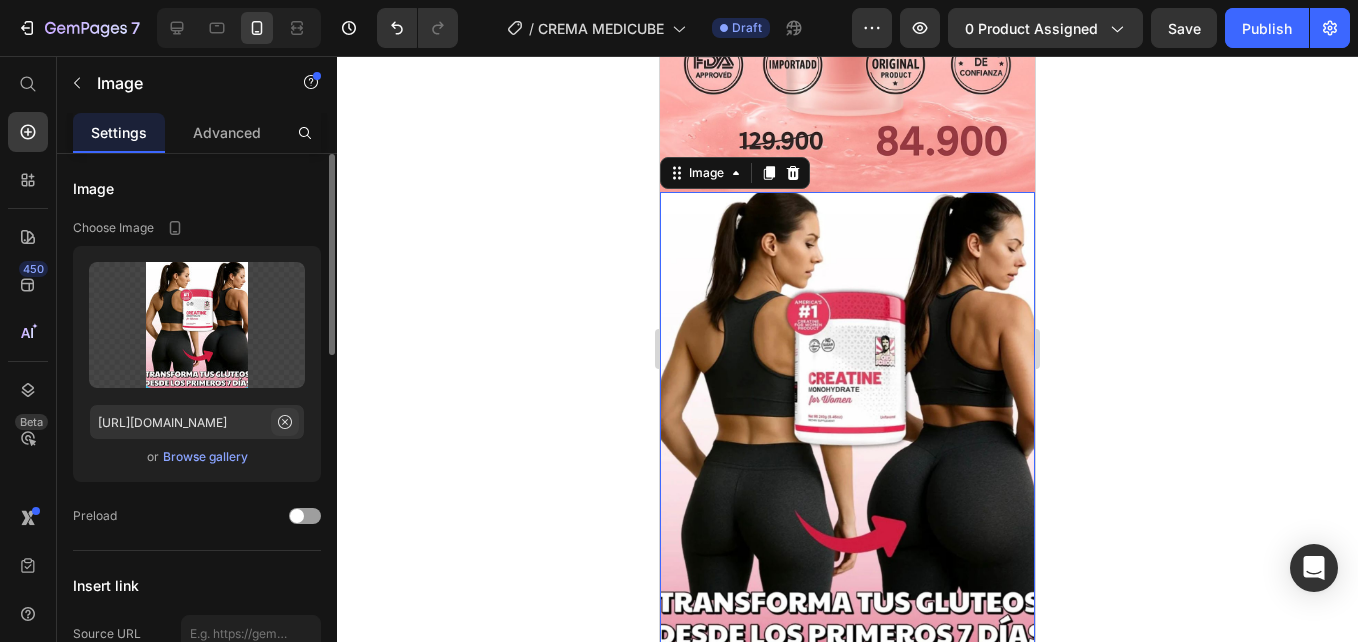 click 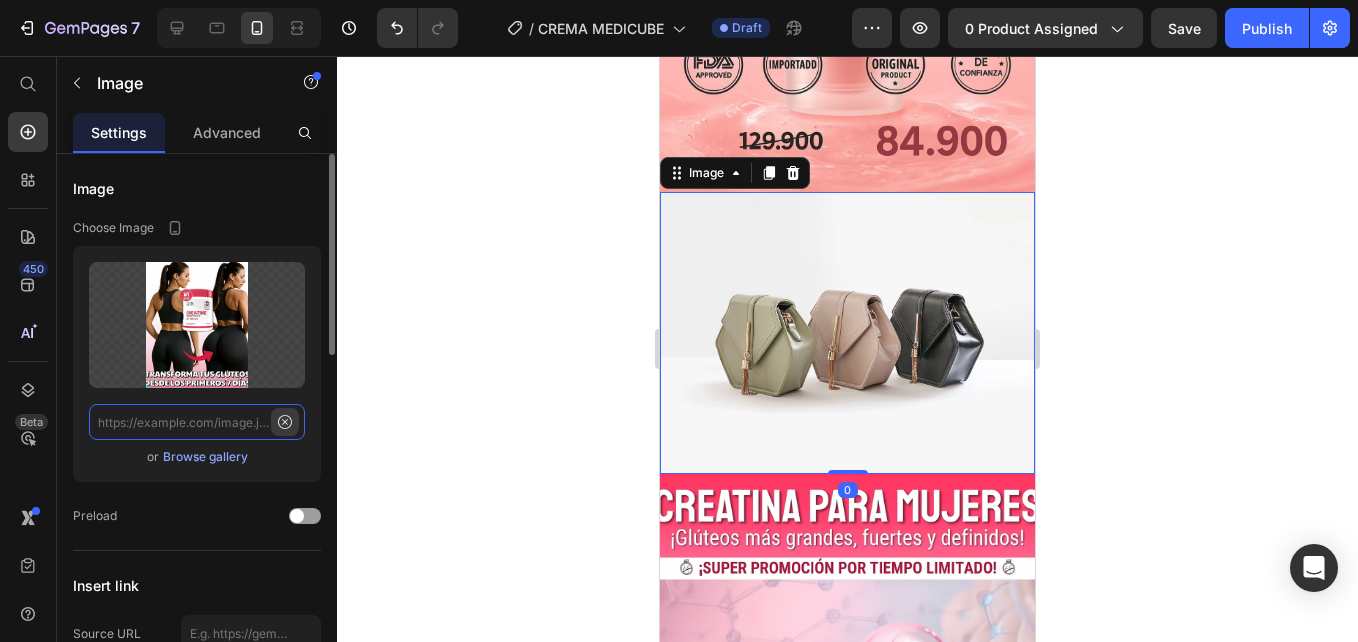 scroll, scrollTop: 0, scrollLeft: 0, axis: both 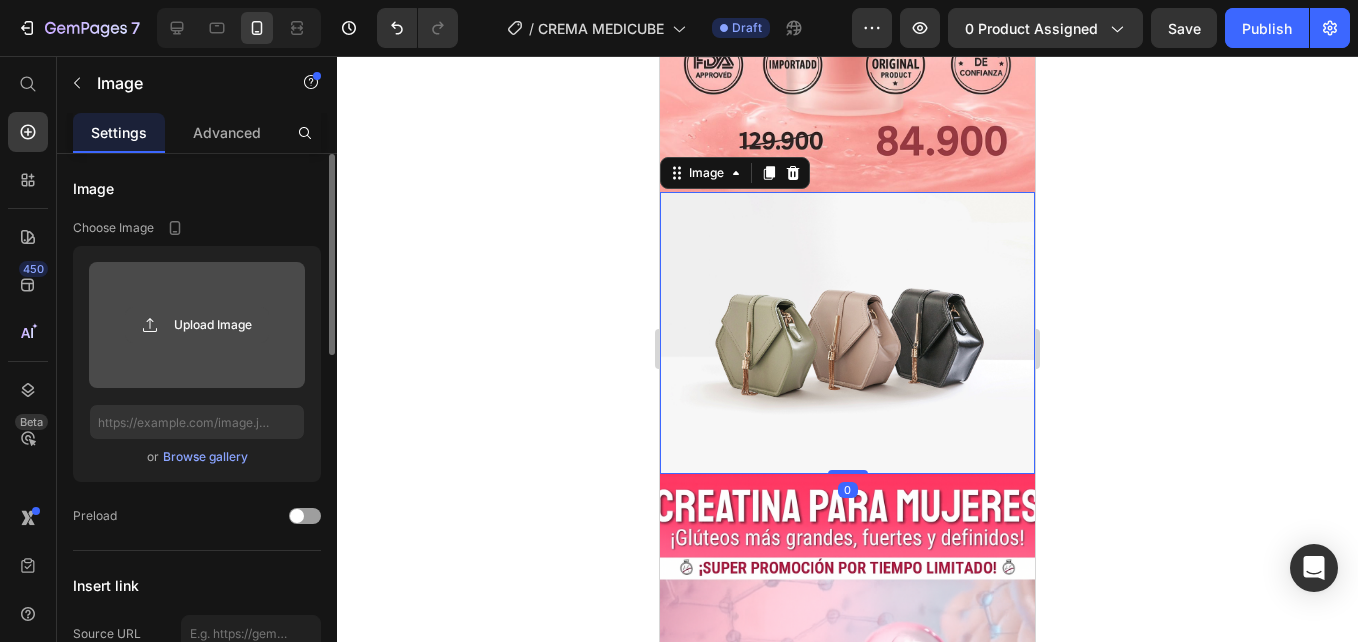 click 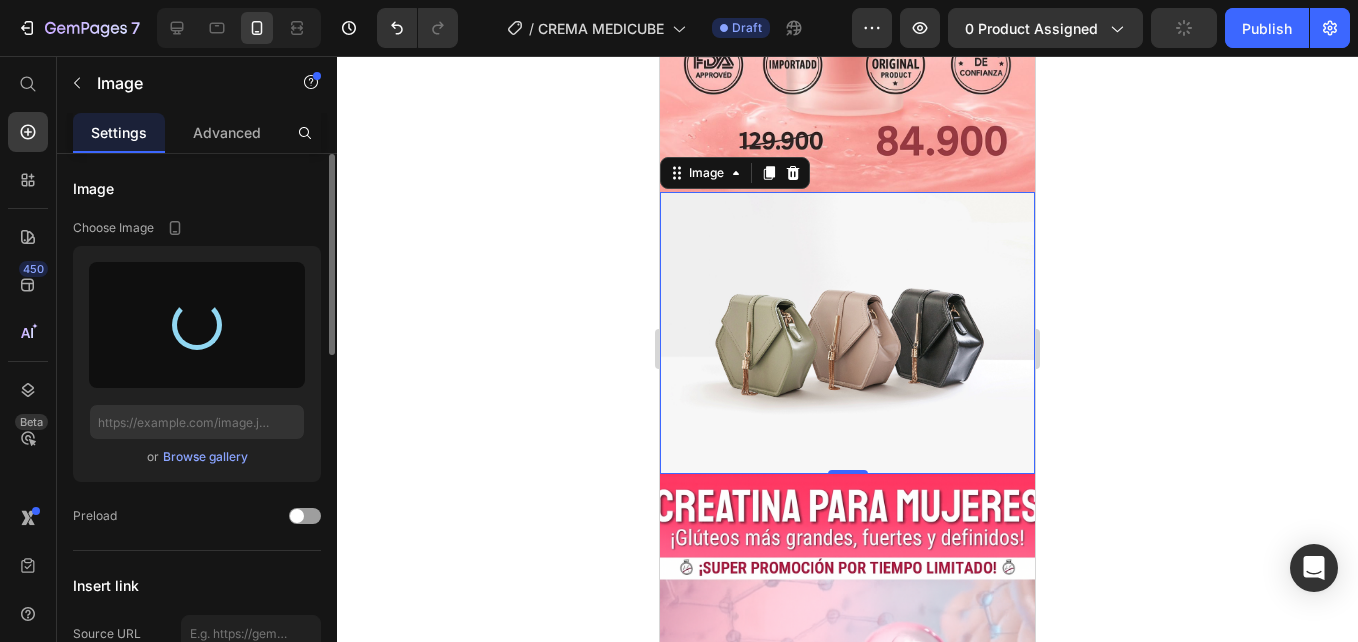 type on "[URL][DOMAIN_NAME]" 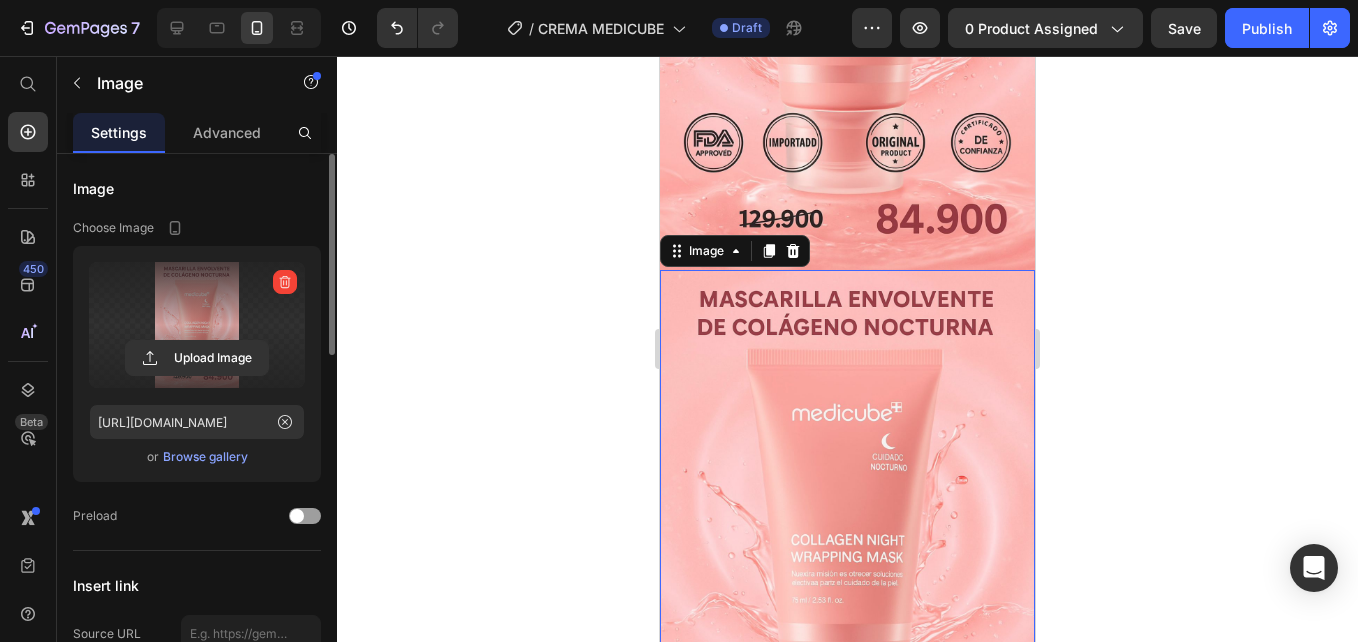 scroll, scrollTop: 1200, scrollLeft: 0, axis: vertical 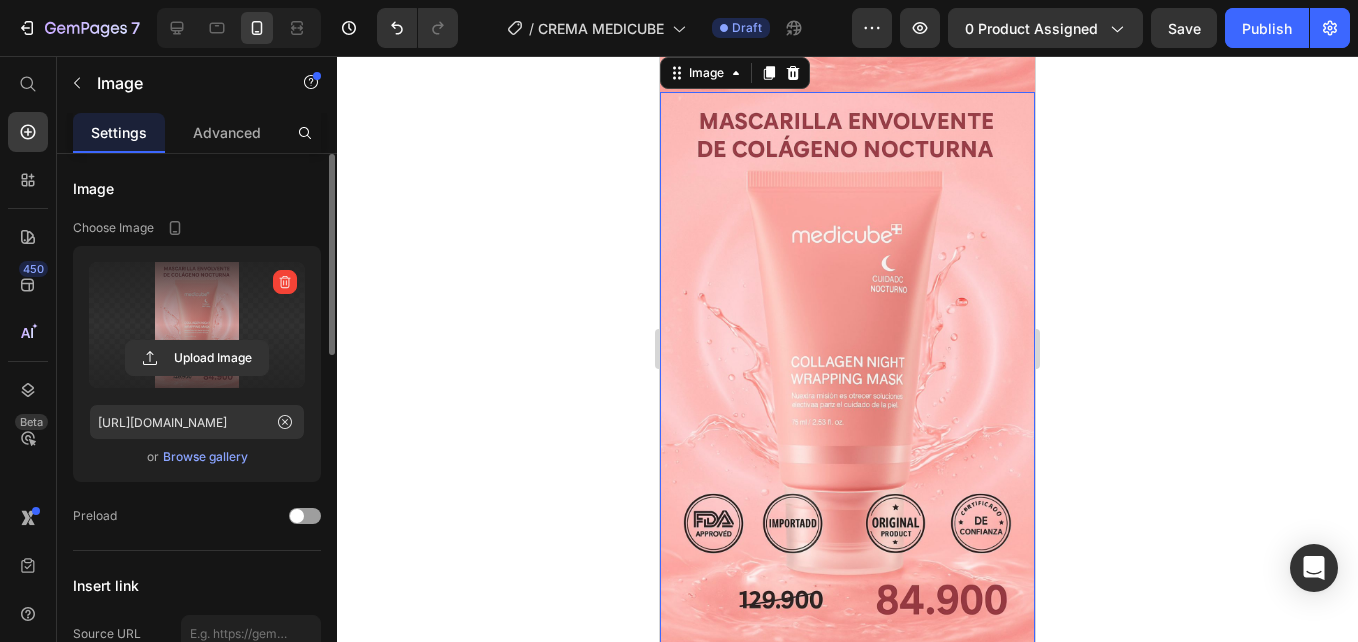 click at bounding box center (847, 371) 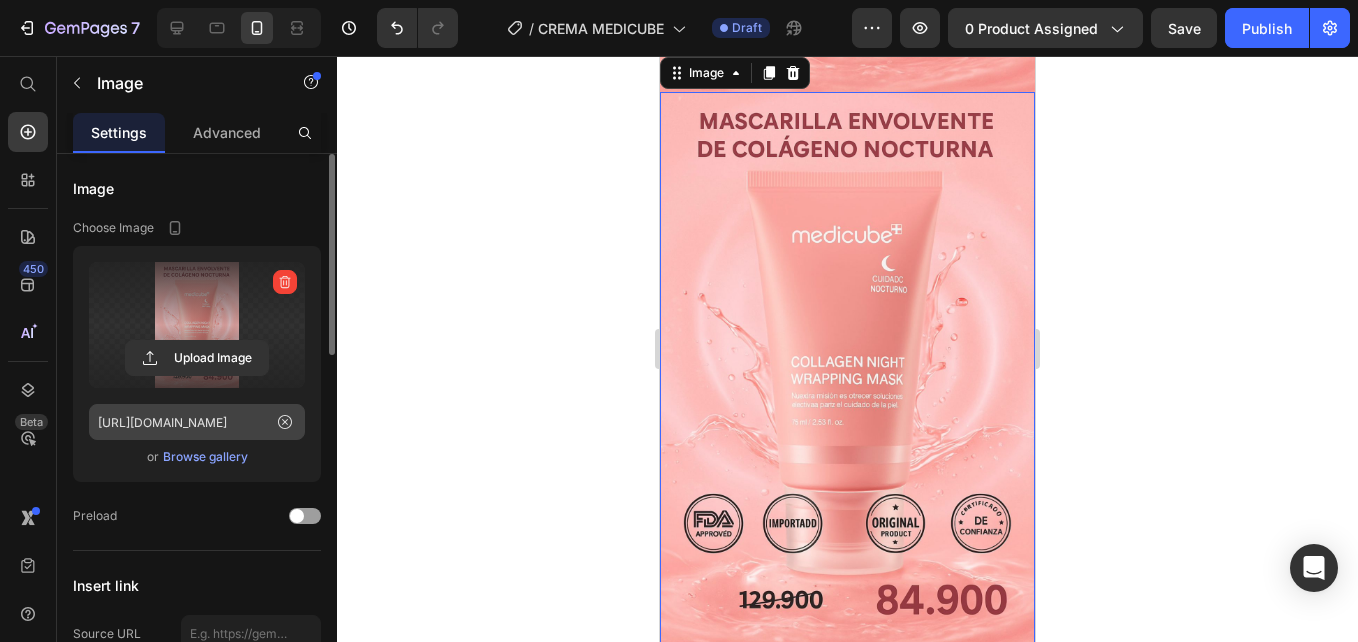 click 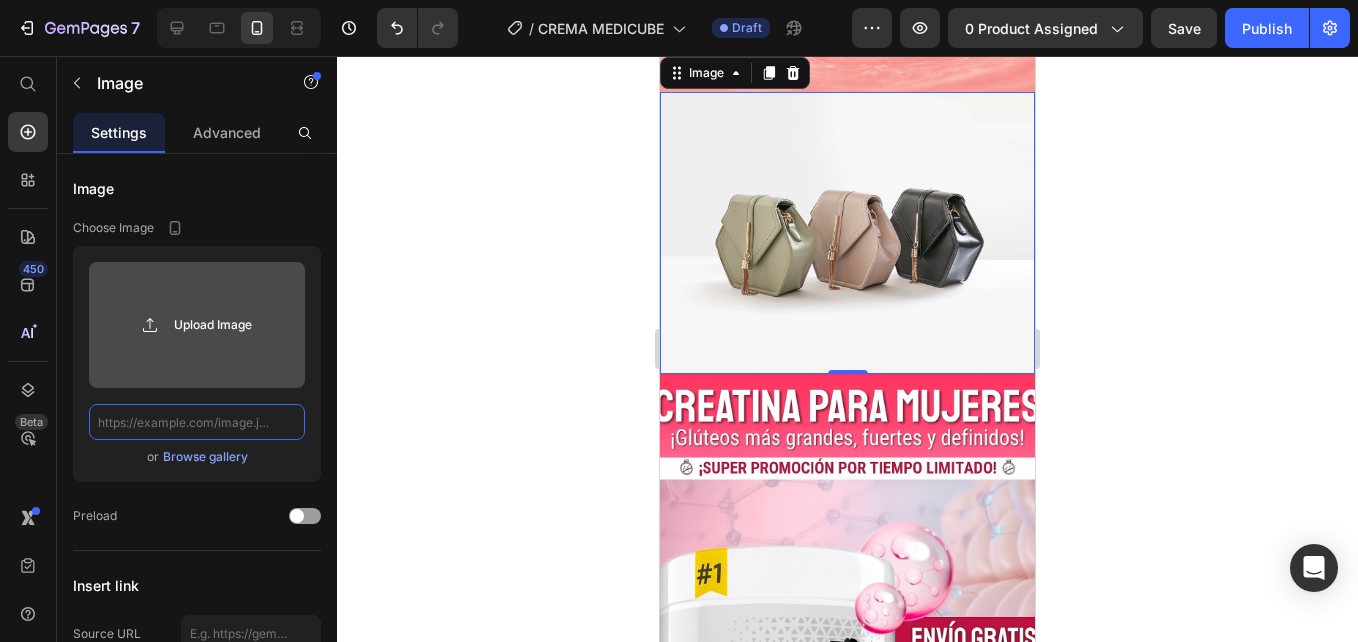 scroll, scrollTop: 0, scrollLeft: 0, axis: both 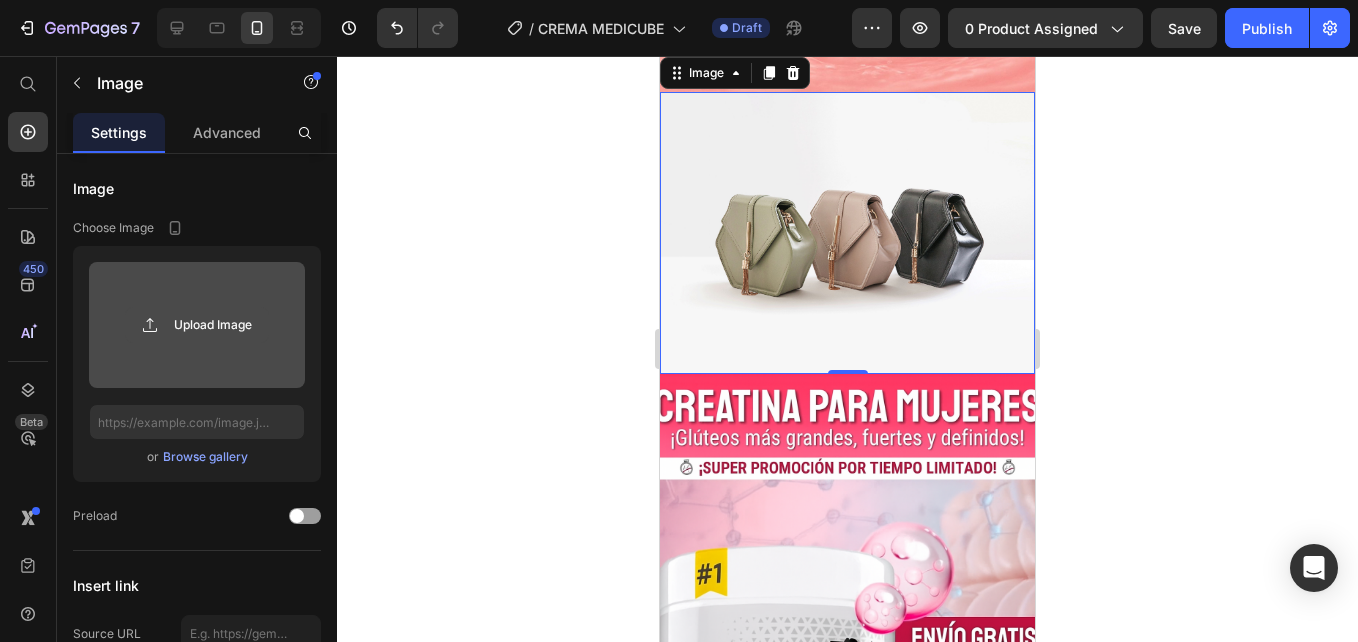click 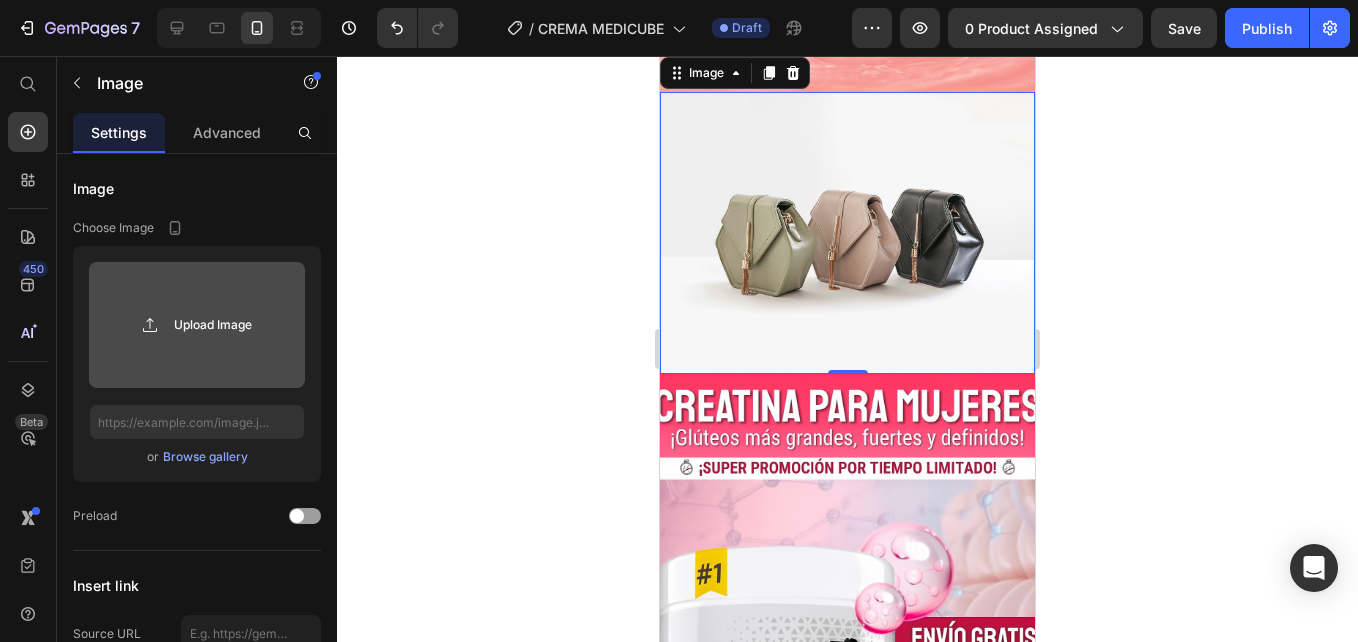 click 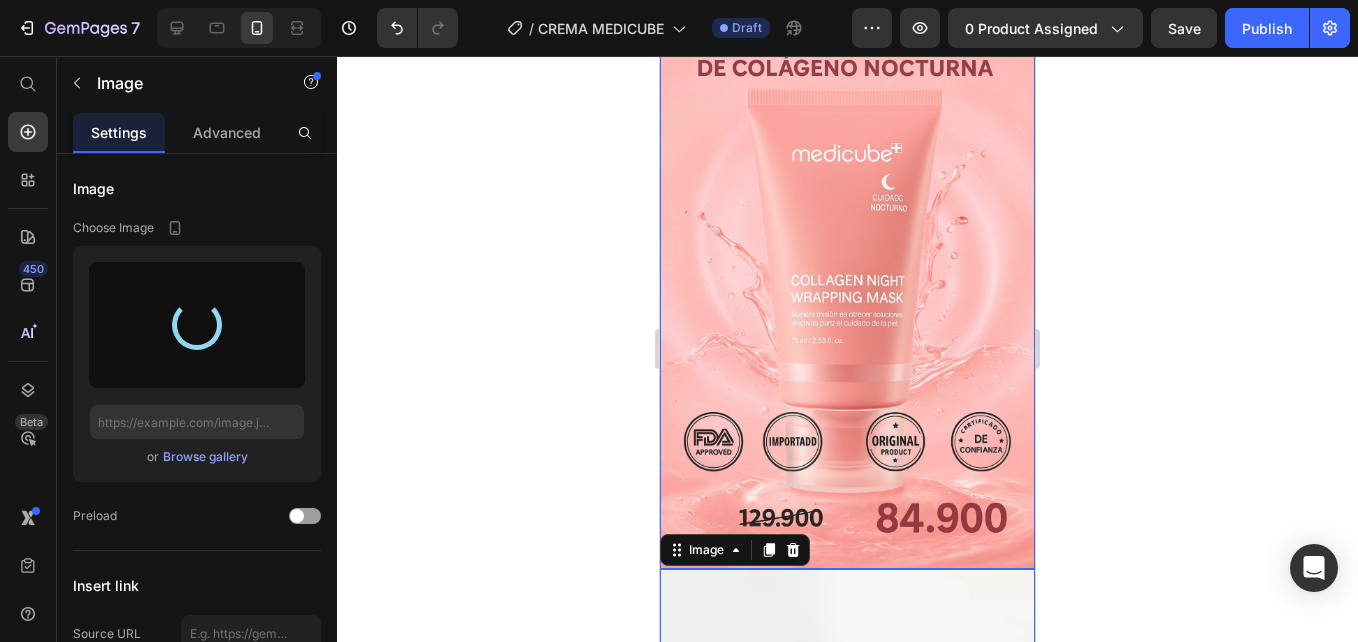 scroll, scrollTop: 700, scrollLeft: 0, axis: vertical 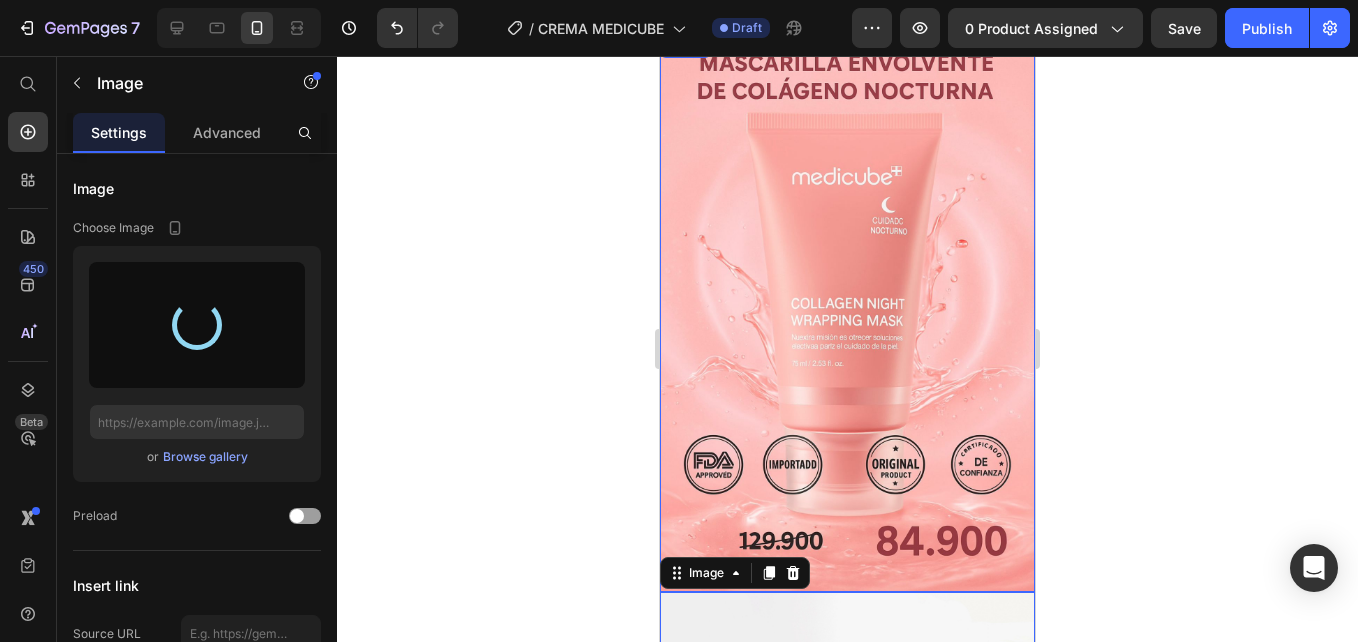 type on "[URL][DOMAIN_NAME]" 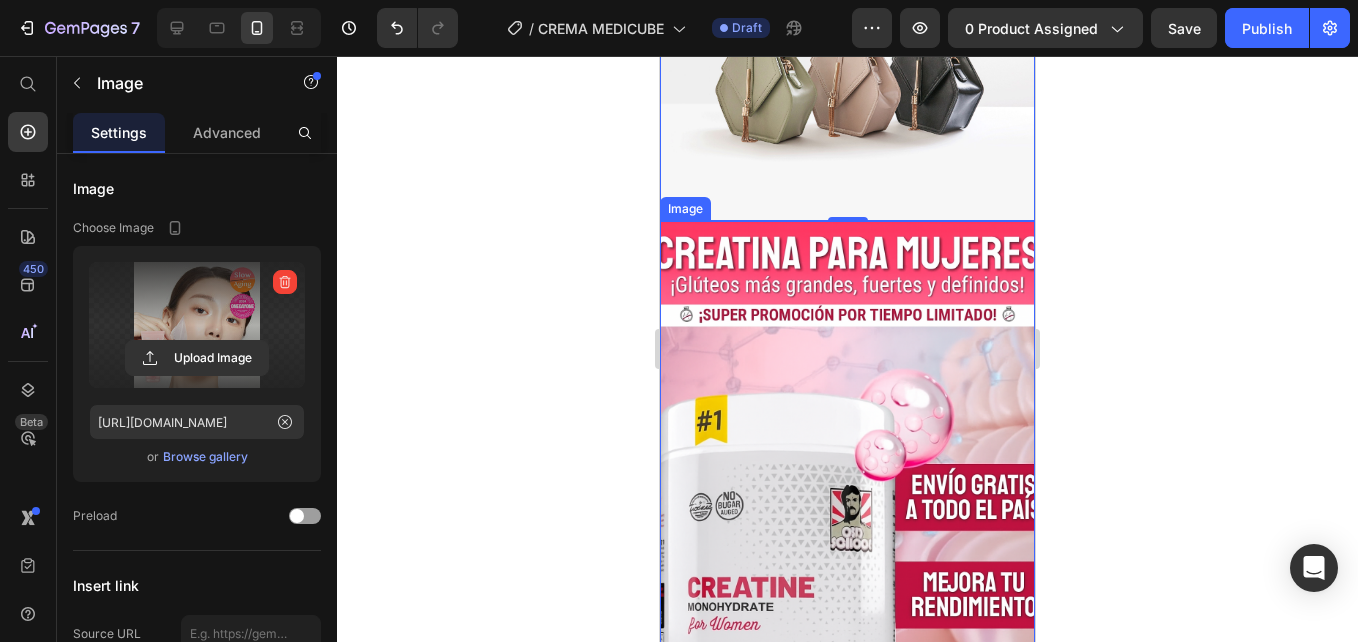scroll, scrollTop: 1400, scrollLeft: 0, axis: vertical 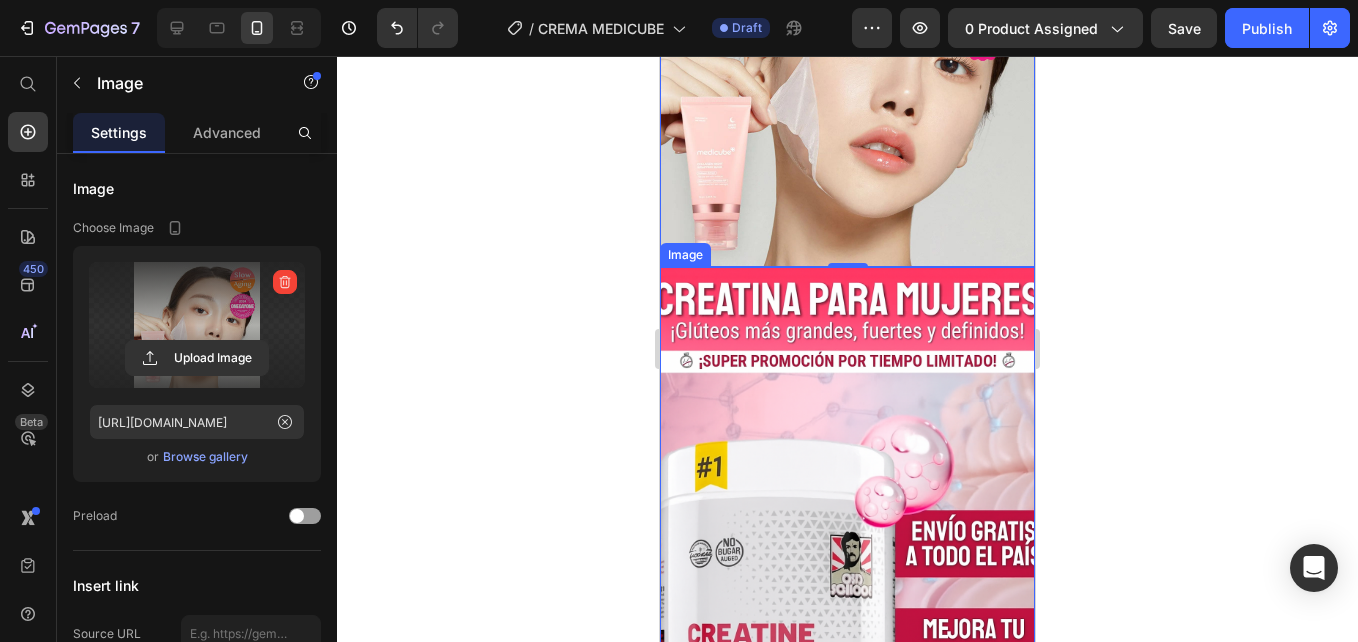 click at bounding box center [847, 548] 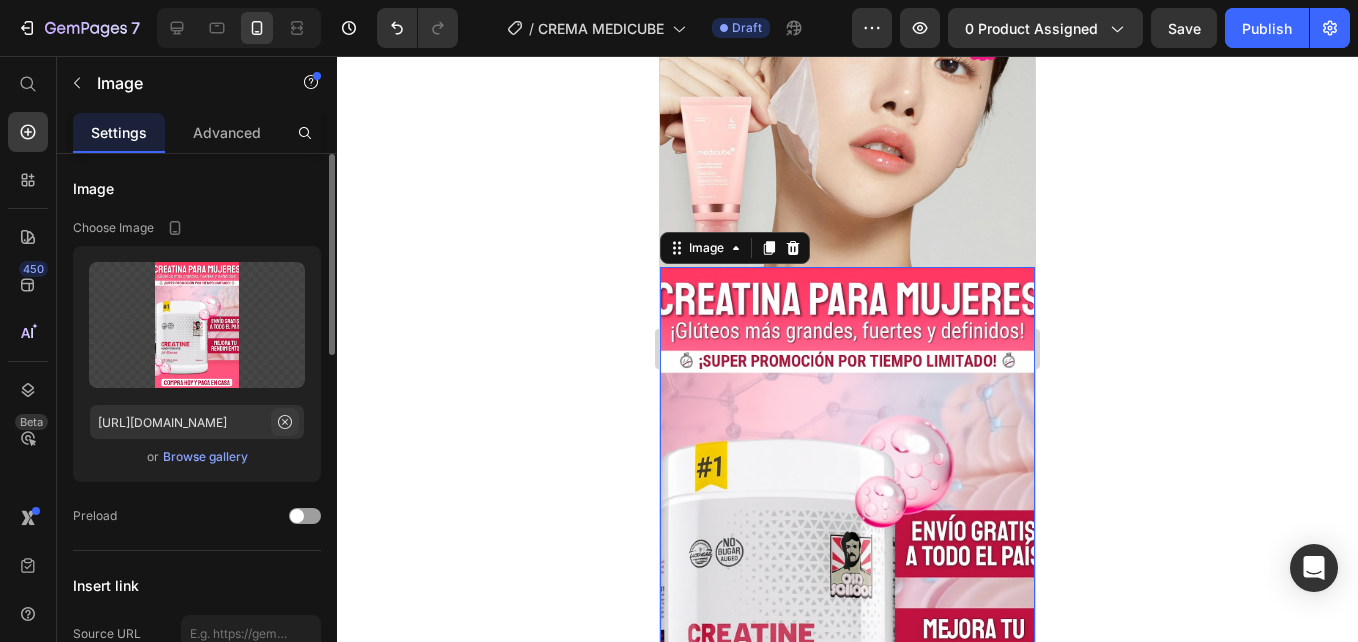 click 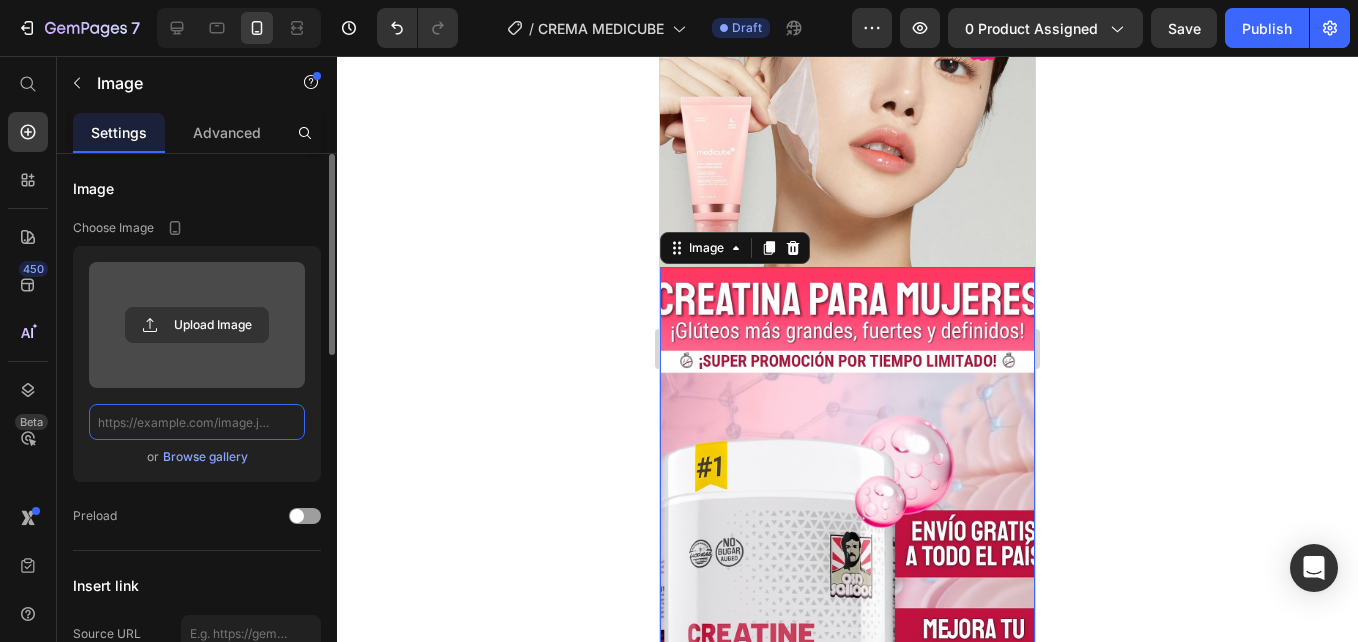 scroll, scrollTop: 0, scrollLeft: 0, axis: both 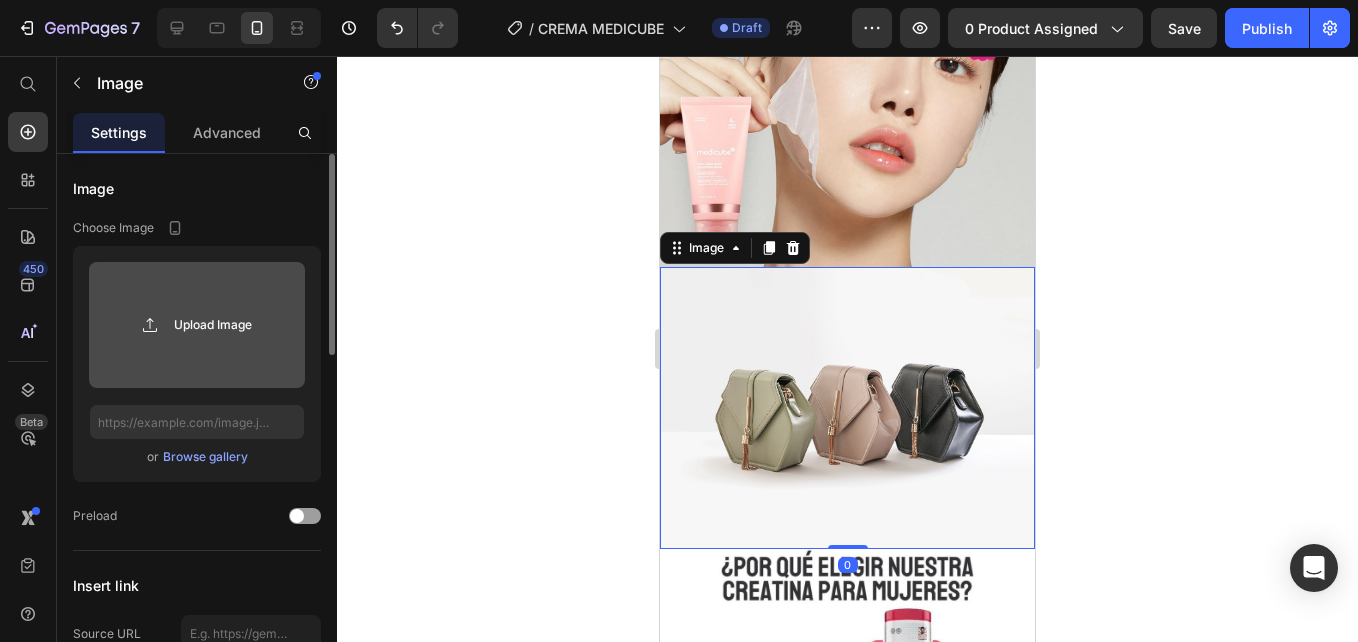 click 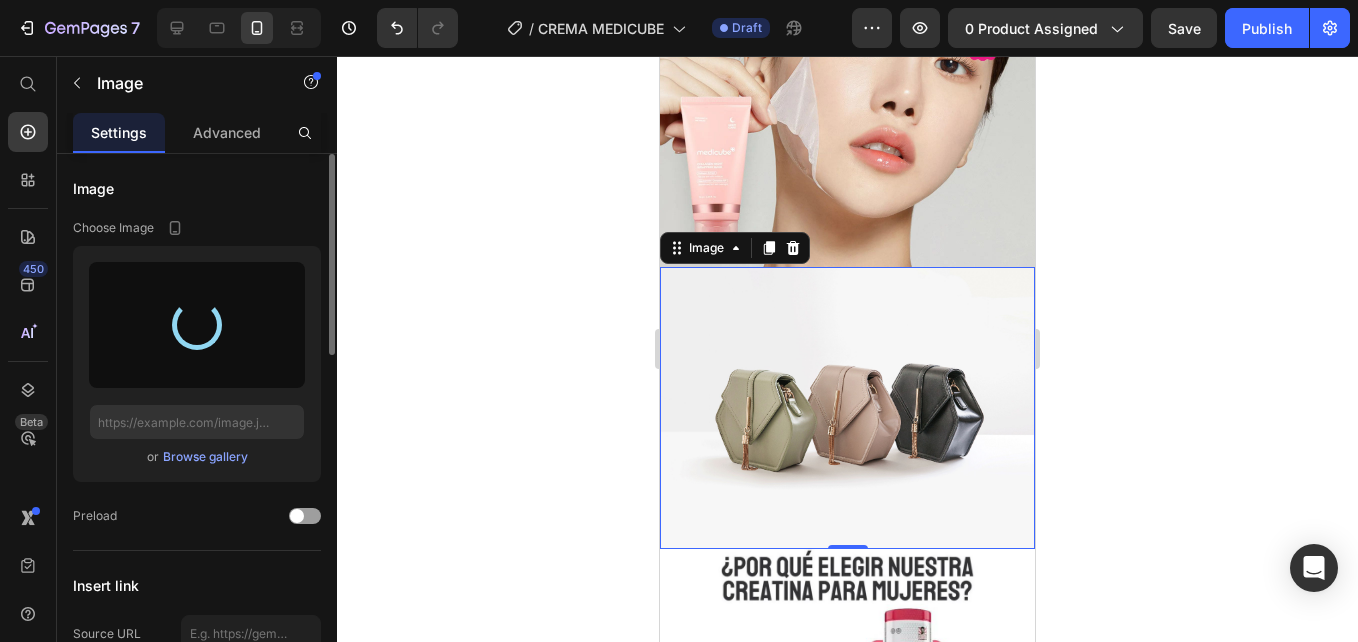 type on "[URL][DOMAIN_NAME]" 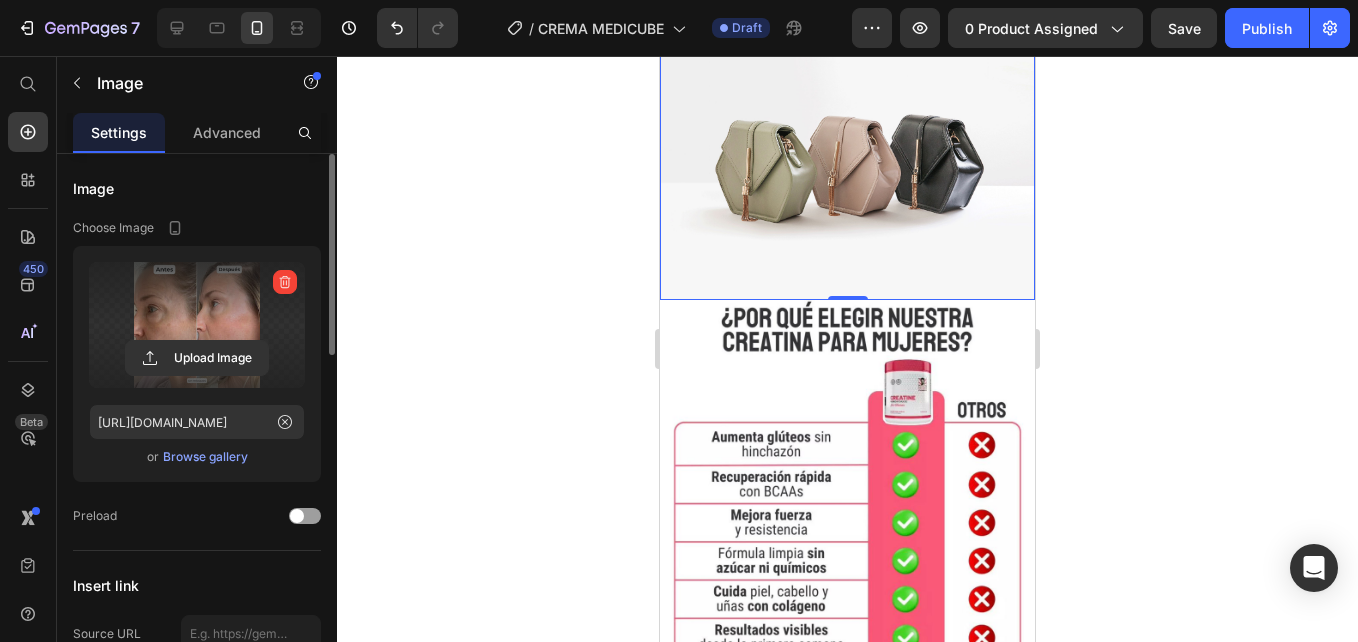 scroll, scrollTop: 1700, scrollLeft: 0, axis: vertical 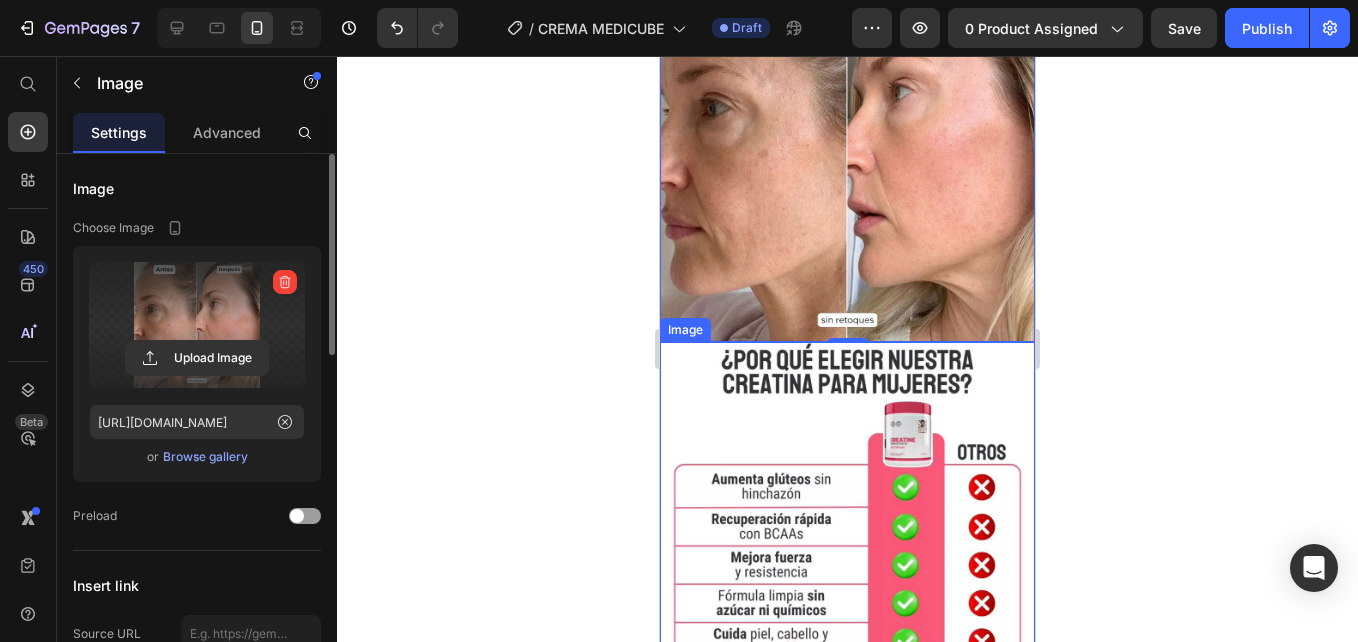click at bounding box center [847, 685] 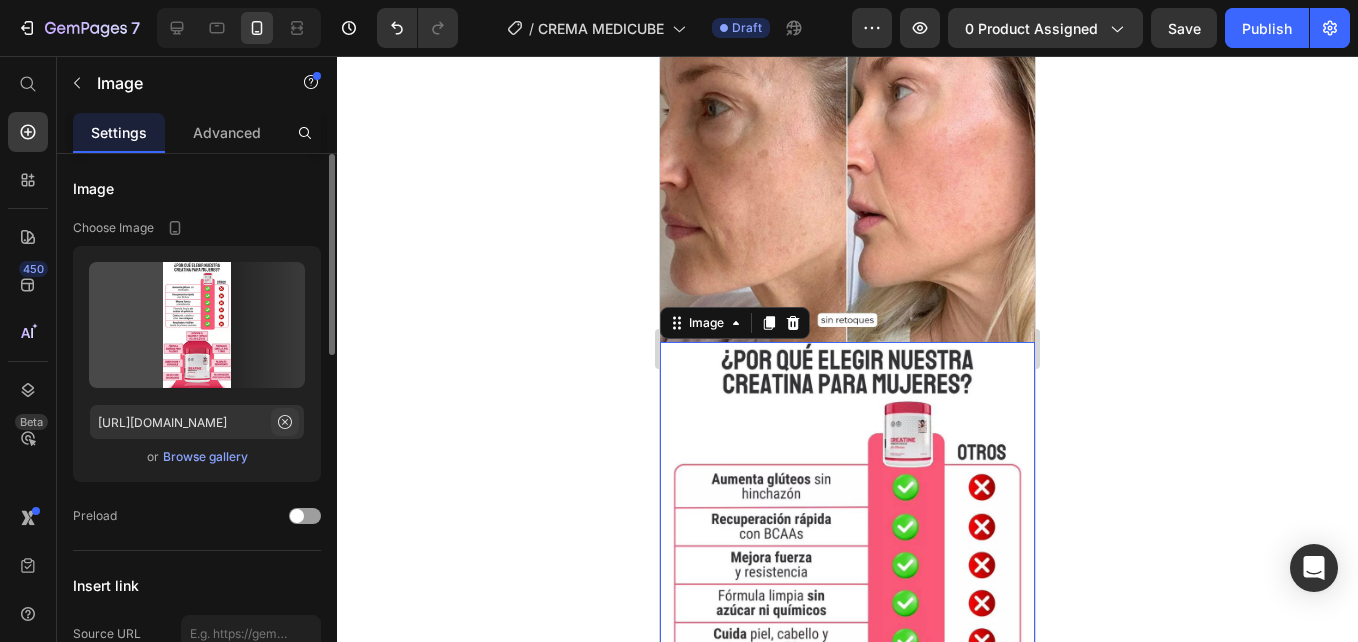 click 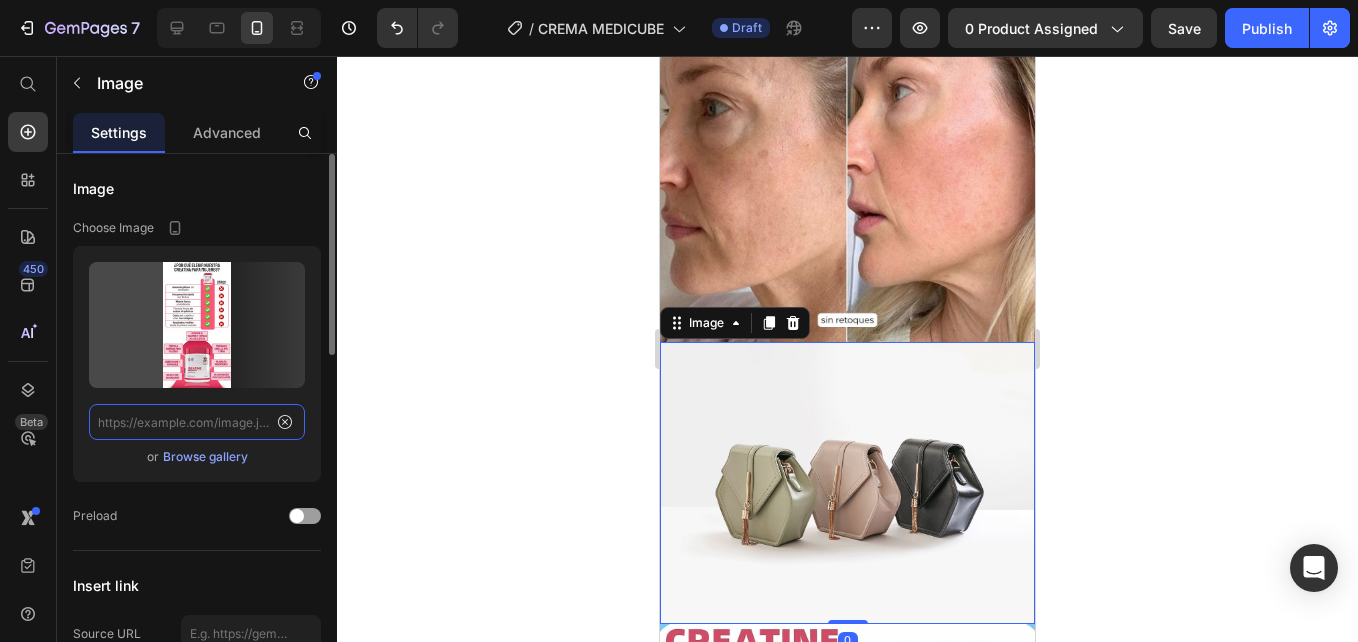 scroll, scrollTop: 0, scrollLeft: 0, axis: both 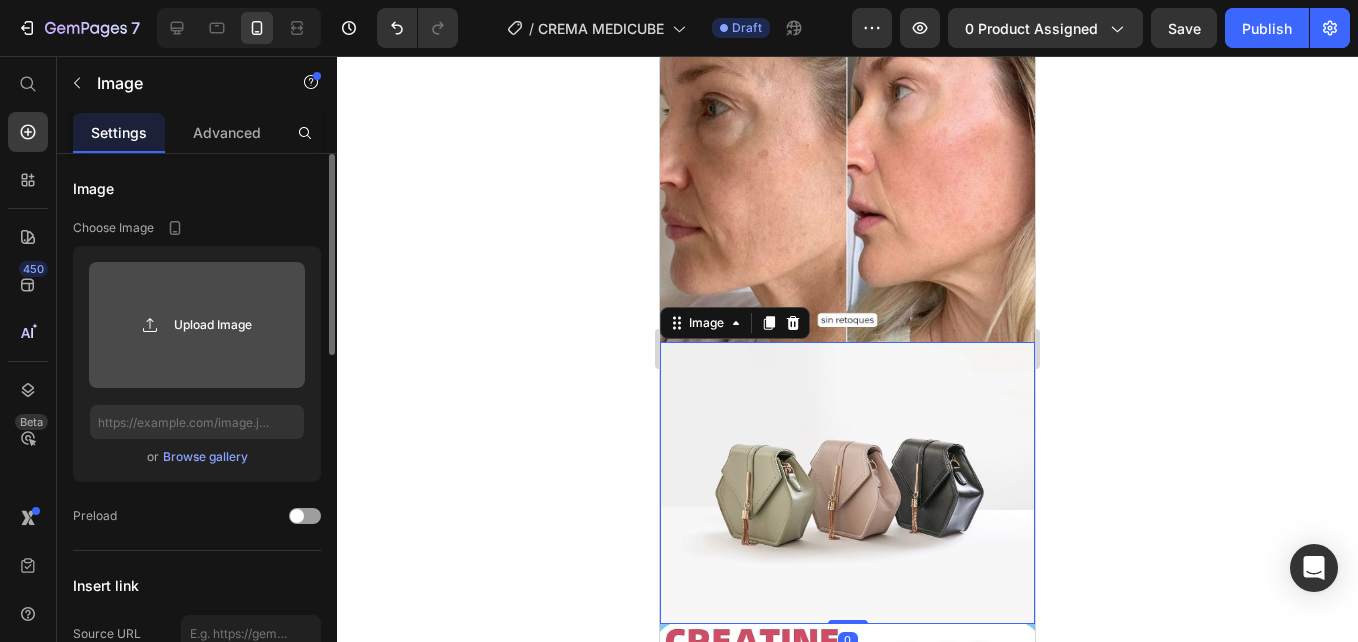 click 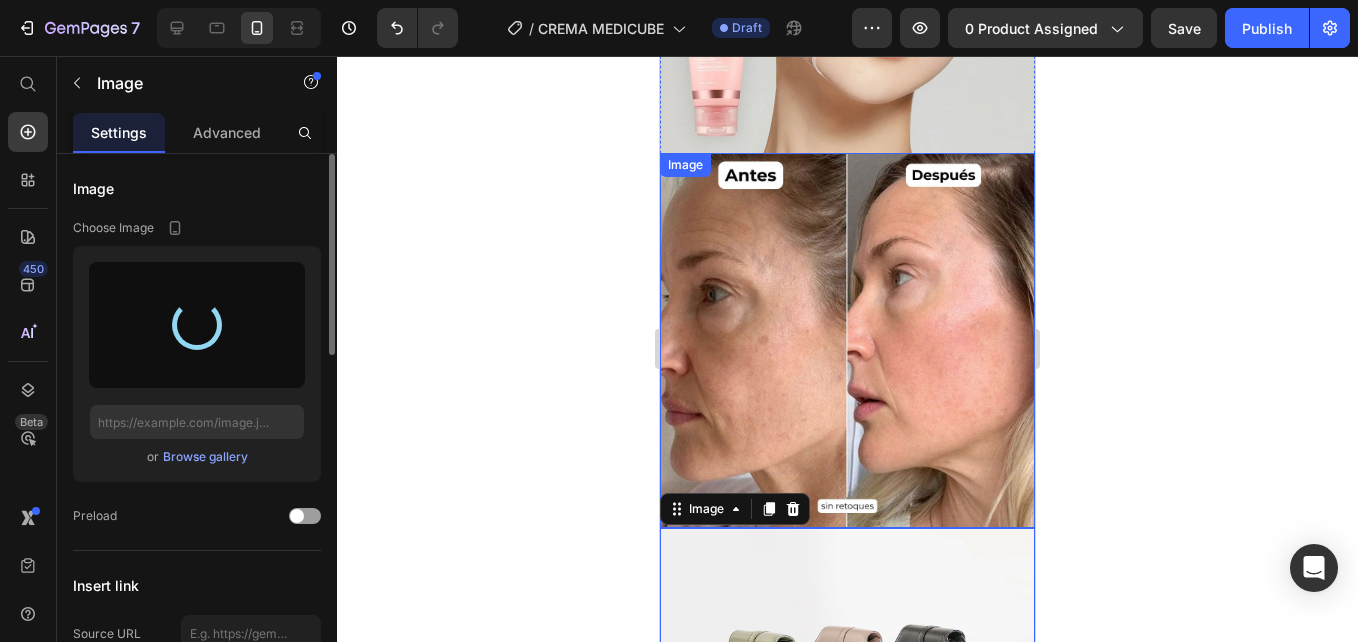 type on "[URL][DOMAIN_NAME]" 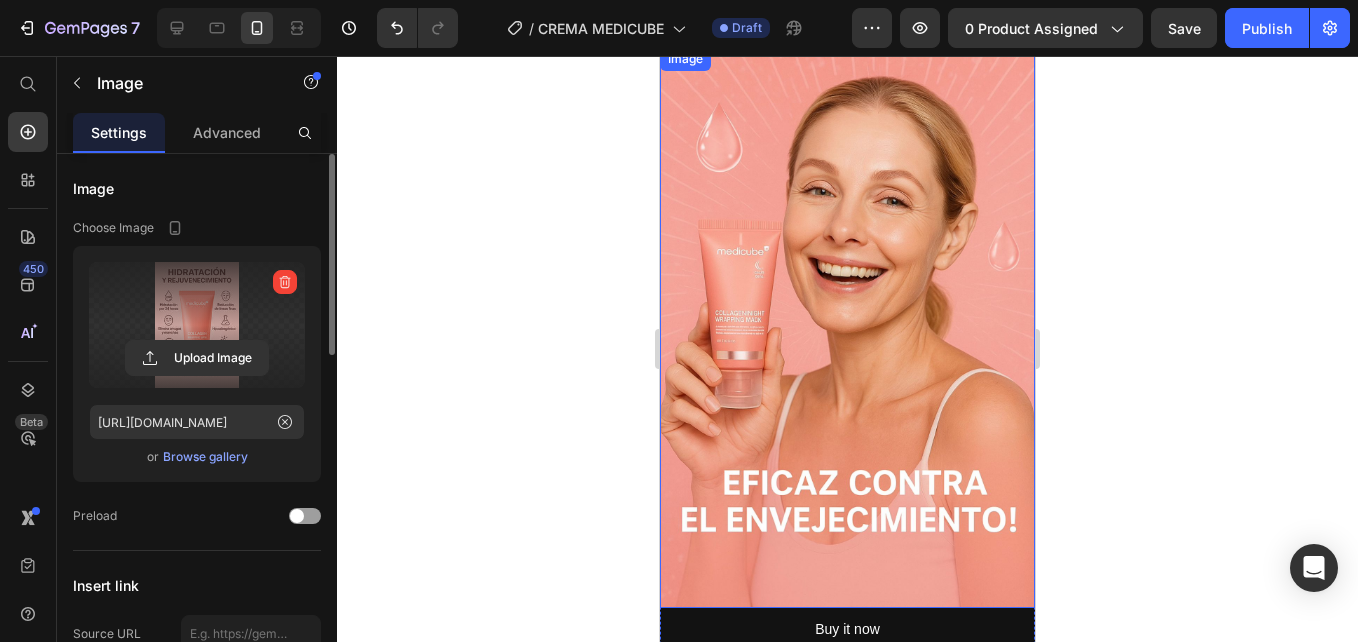 scroll, scrollTop: 0, scrollLeft: 0, axis: both 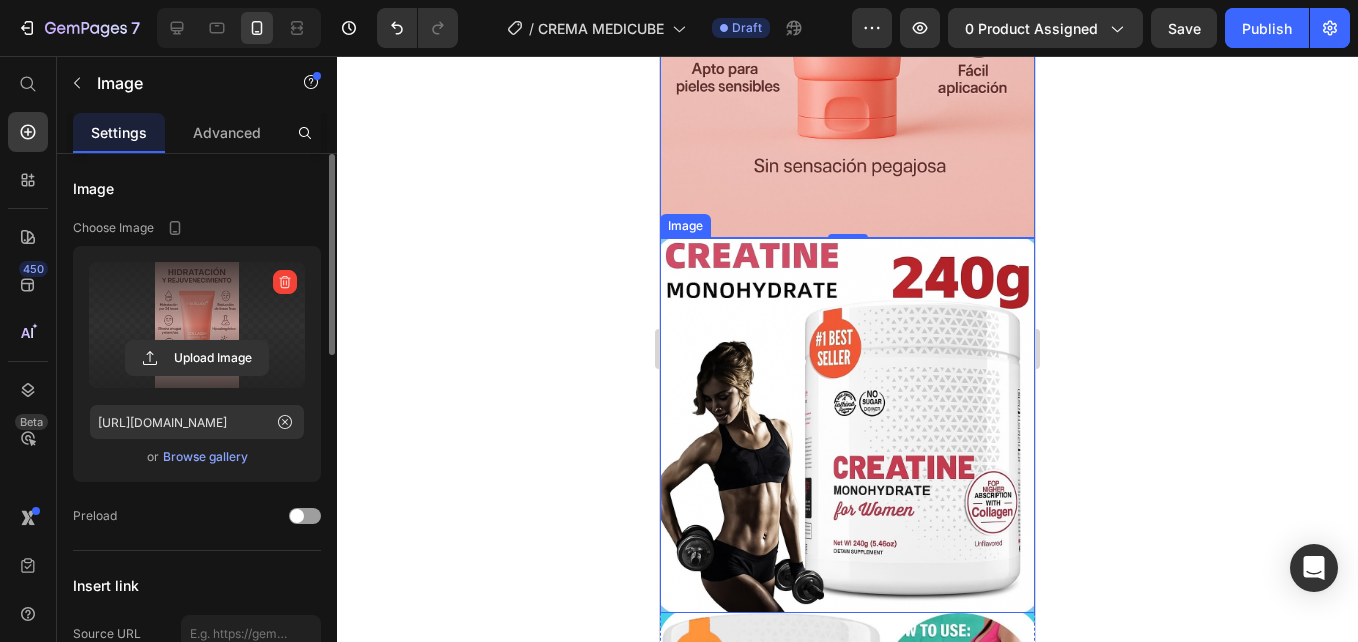 click at bounding box center (847, 425) 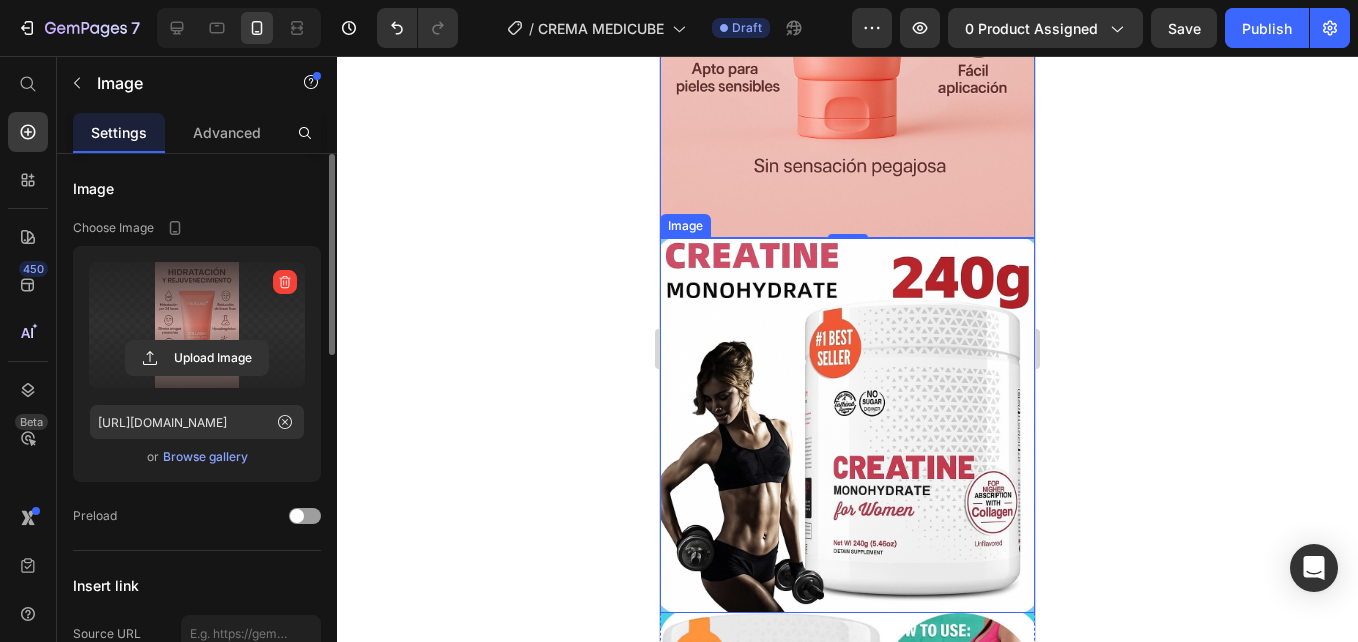 scroll, scrollTop: 2400, scrollLeft: 0, axis: vertical 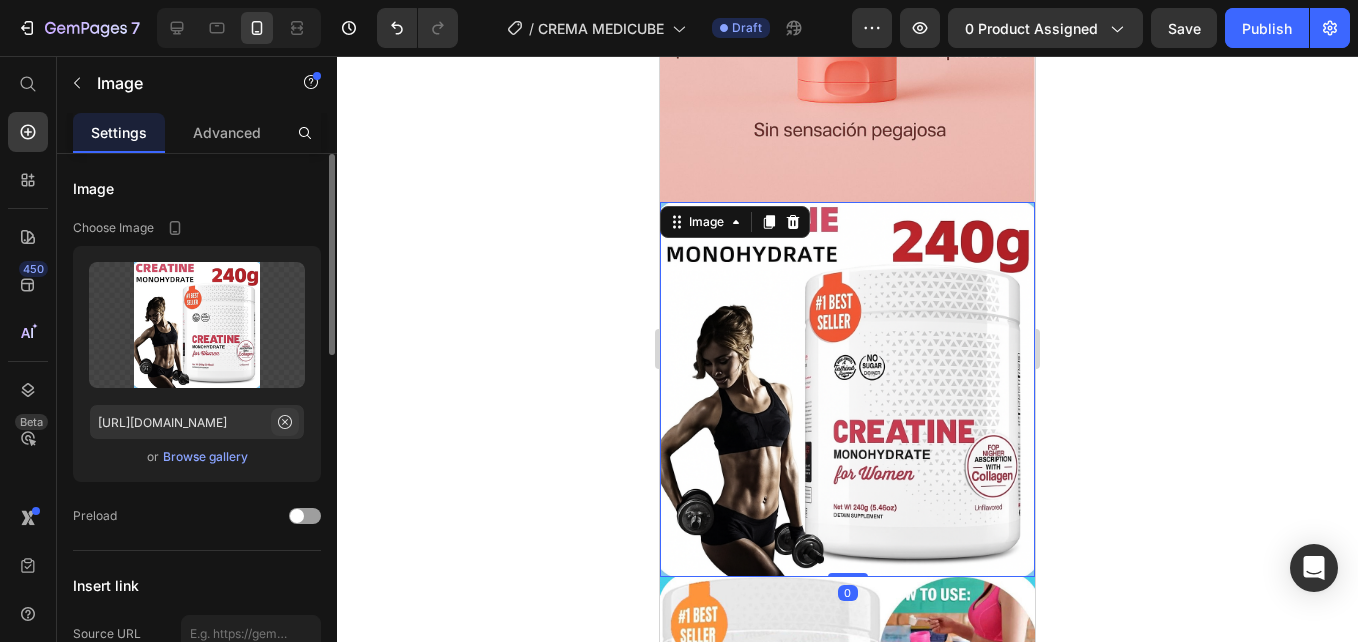 click 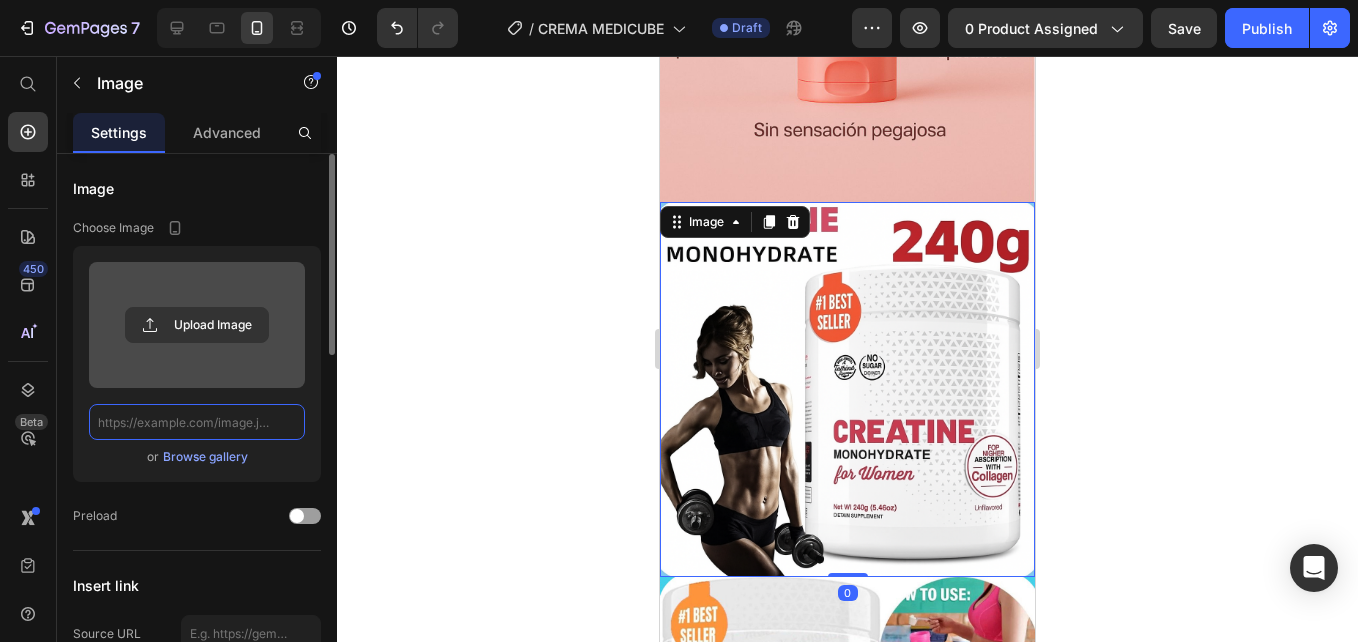 scroll, scrollTop: 0, scrollLeft: 0, axis: both 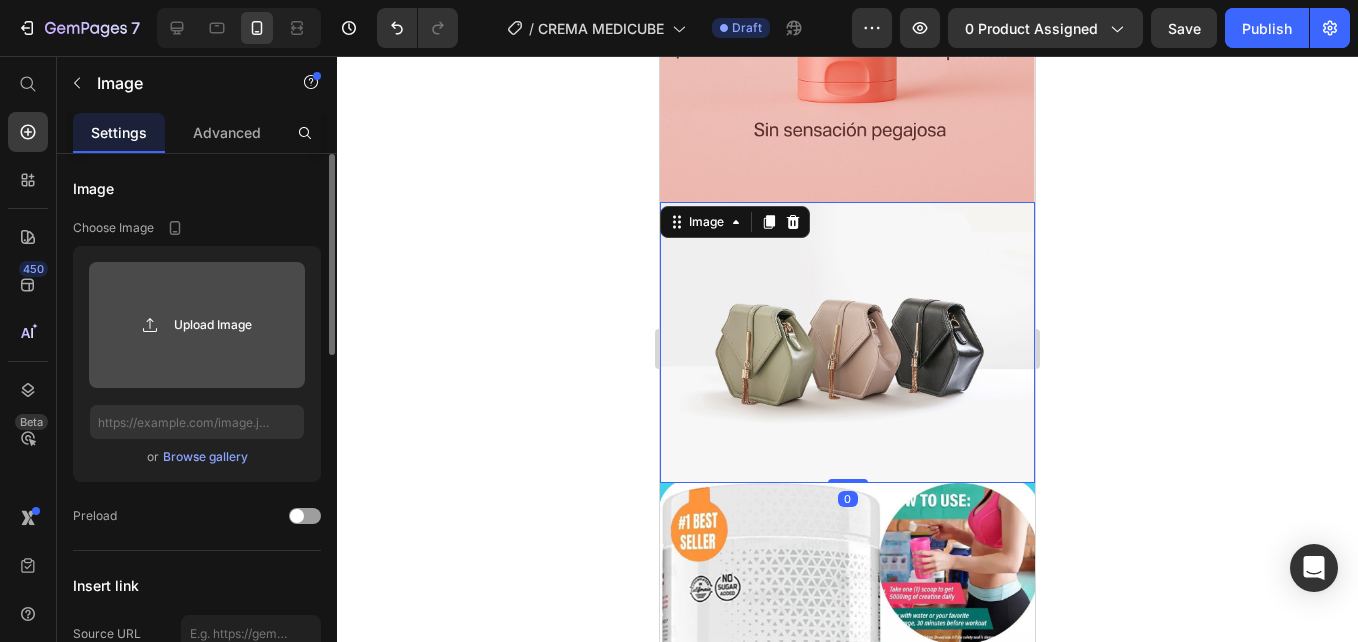 click 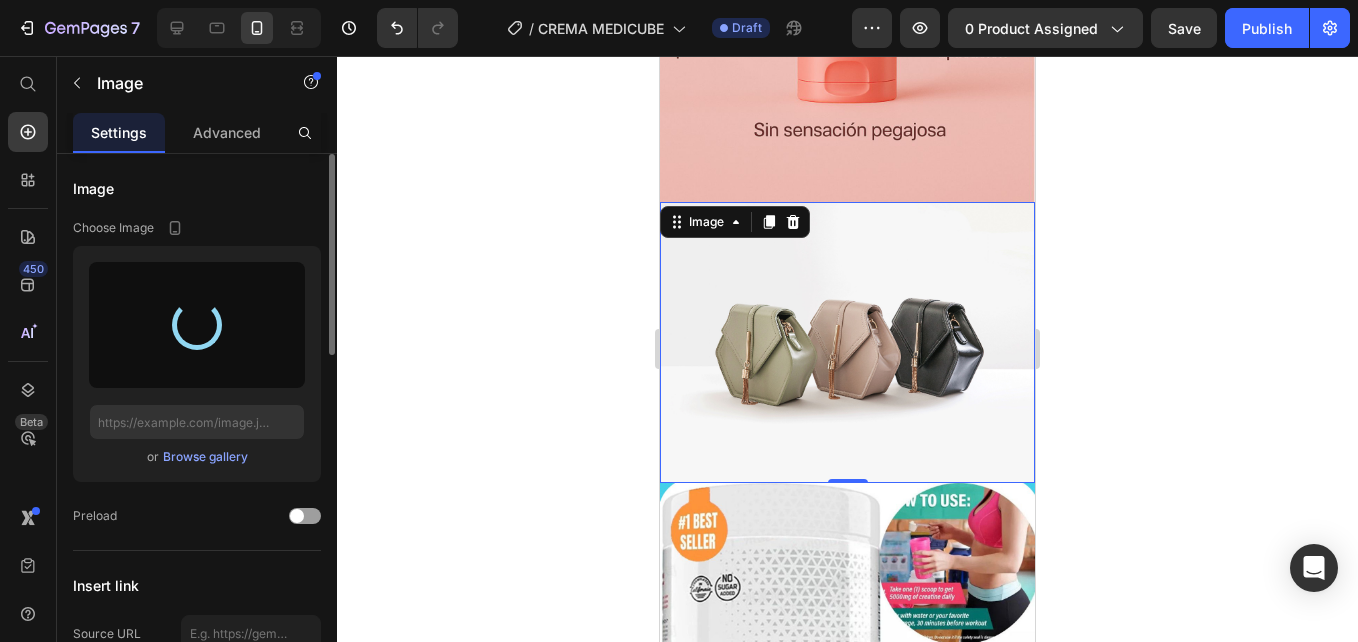 type on "[URL][DOMAIN_NAME]" 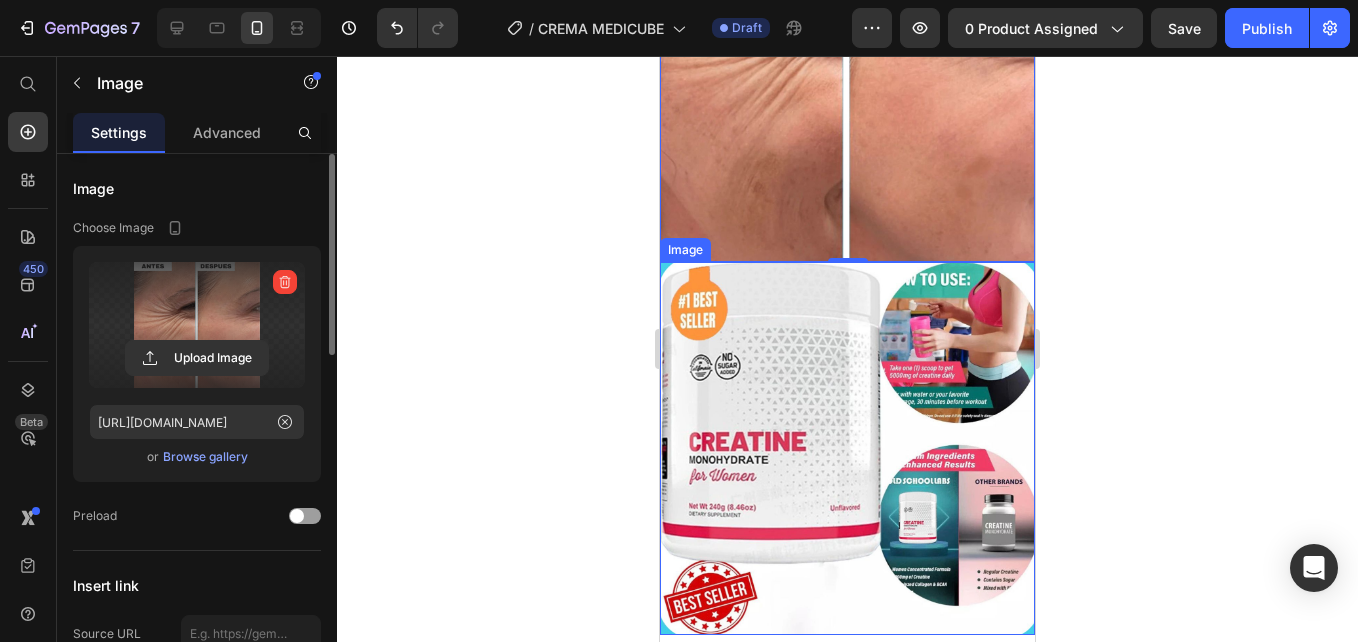 scroll, scrollTop: 2800, scrollLeft: 0, axis: vertical 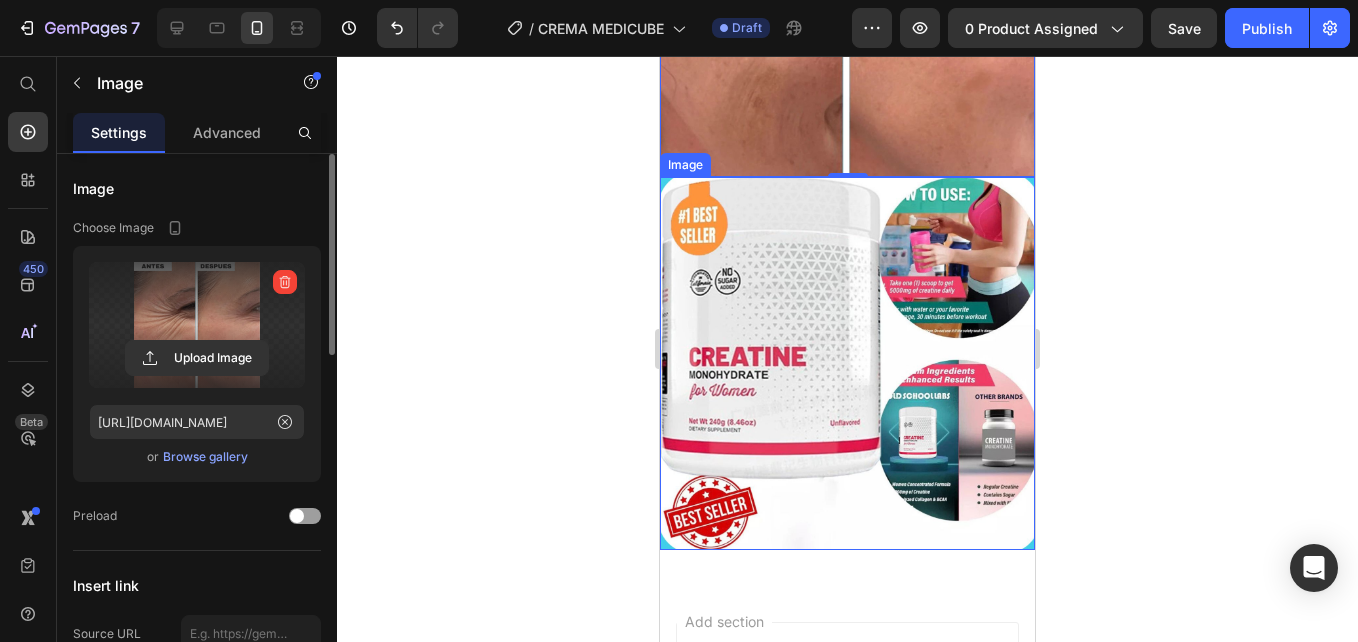 click at bounding box center (847, 363) 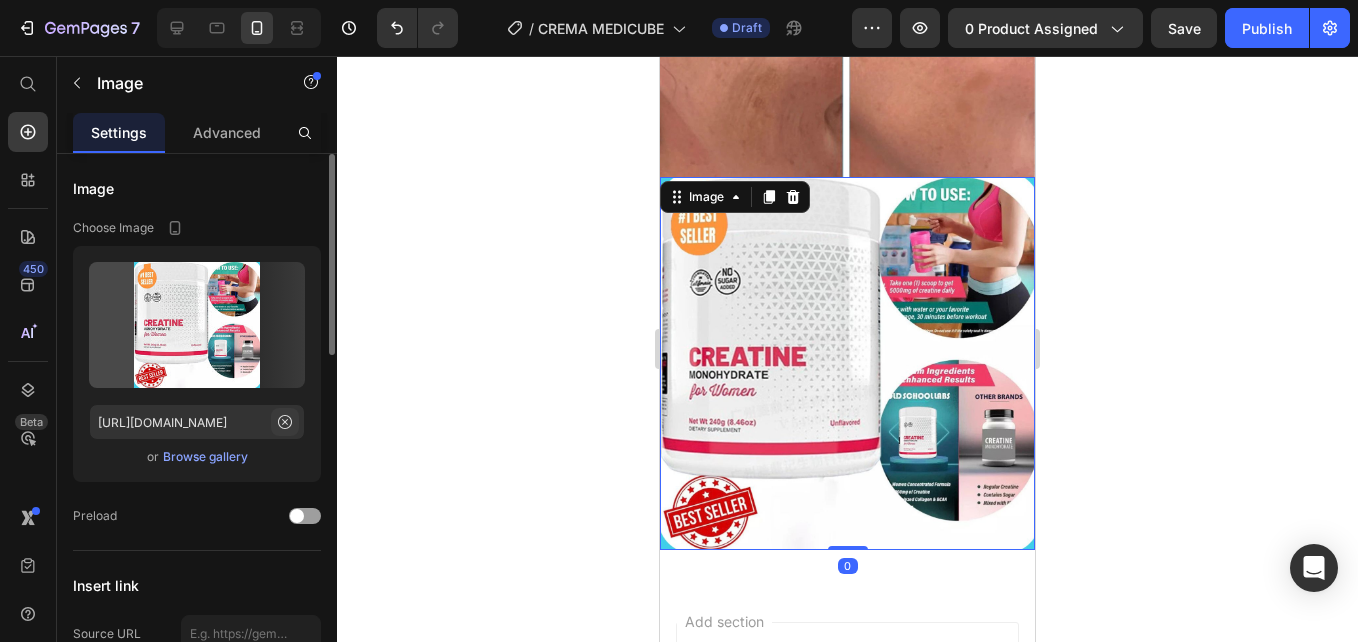 click 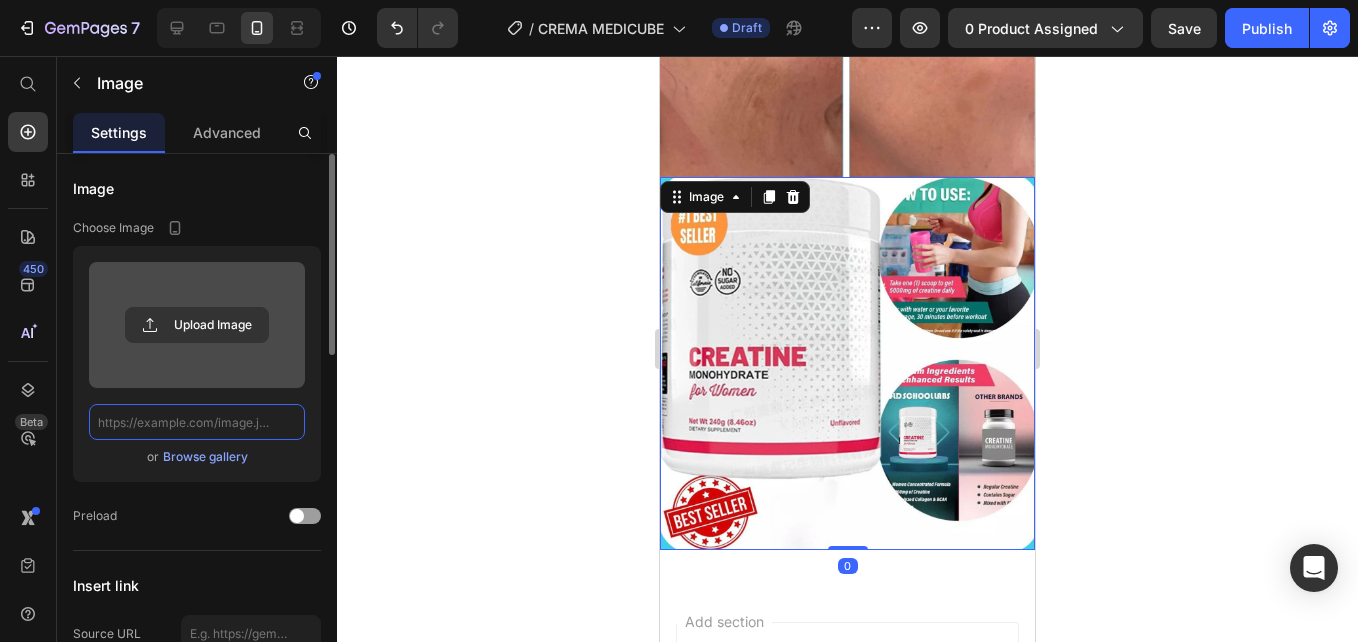 scroll, scrollTop: 0, scrollLeft: 0, axis: both 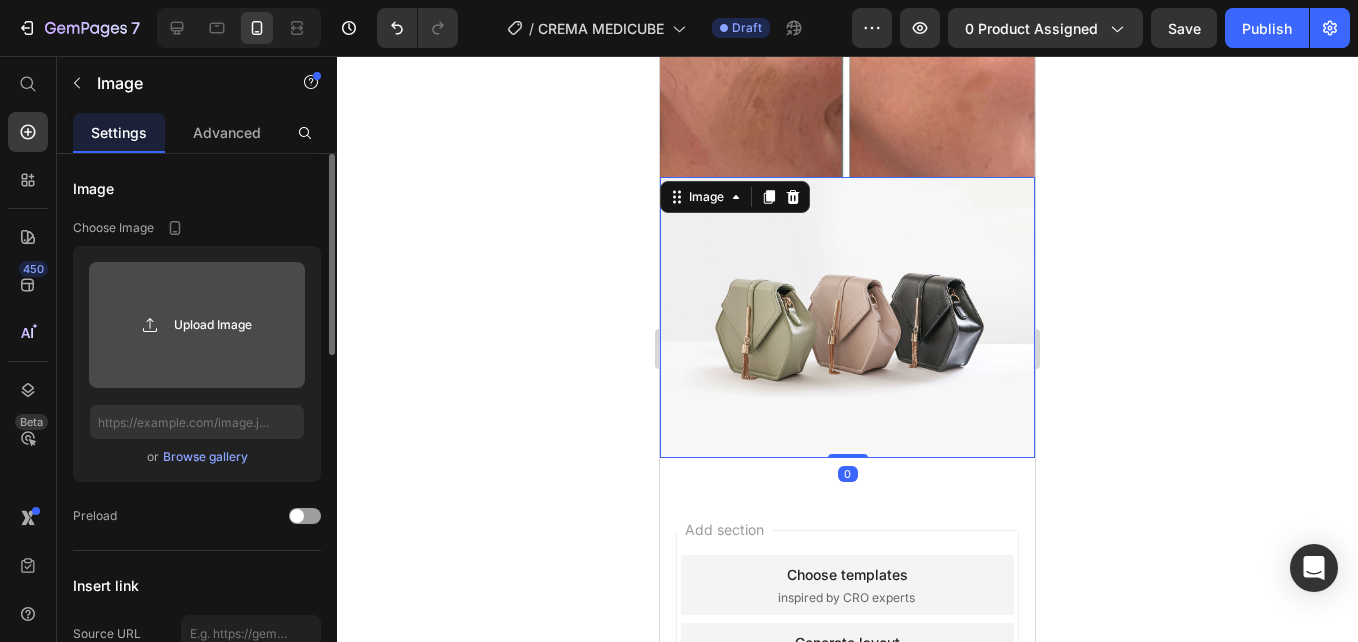 click 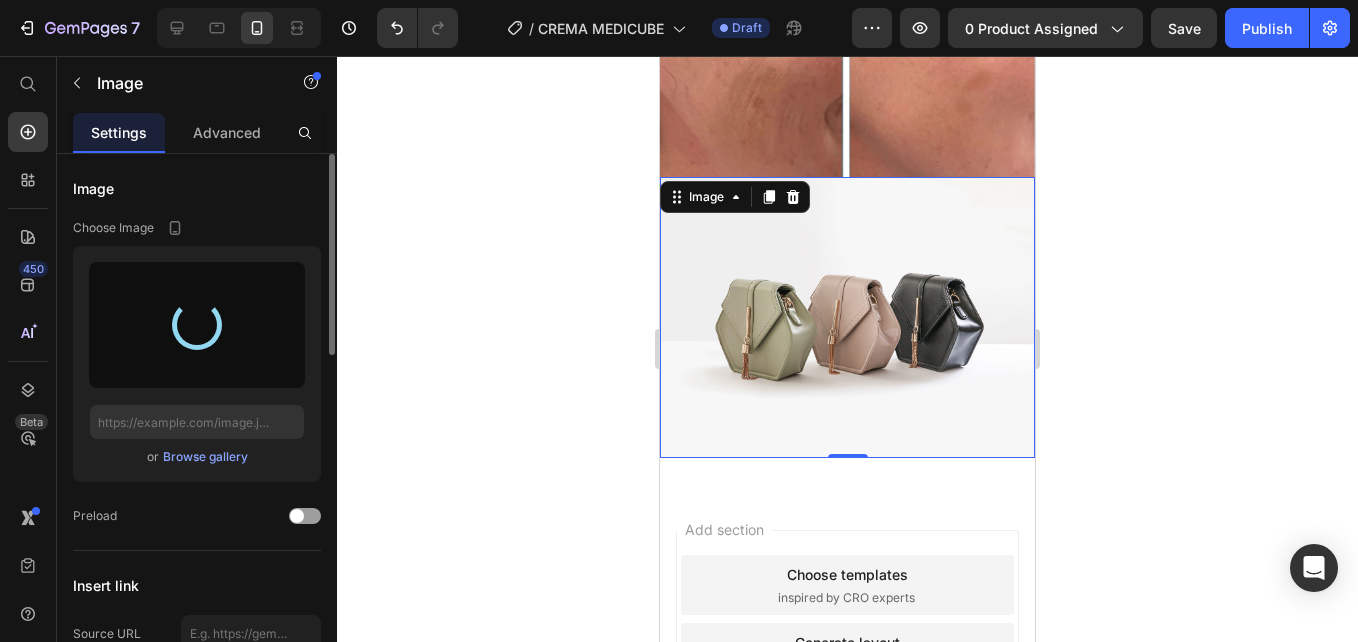 type on "[URL][DOMAIN_NAME]" 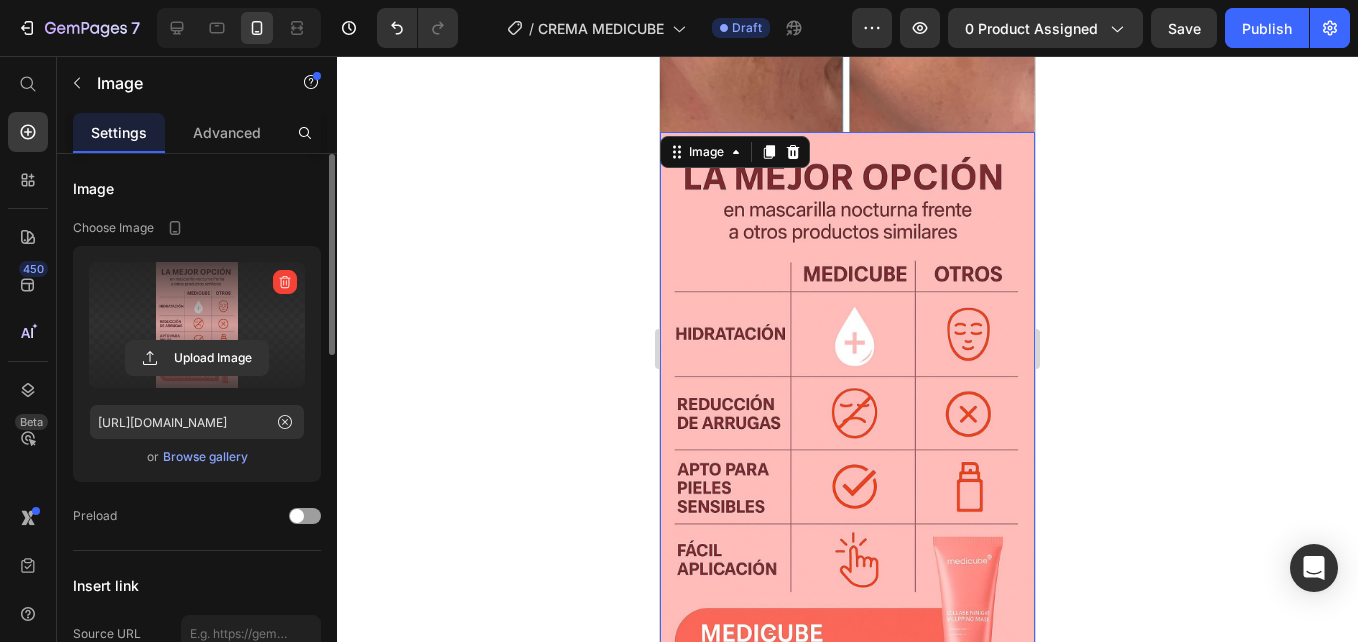 scroll, scrollTop: 2800, scrollLeft: 0, axis: vertical 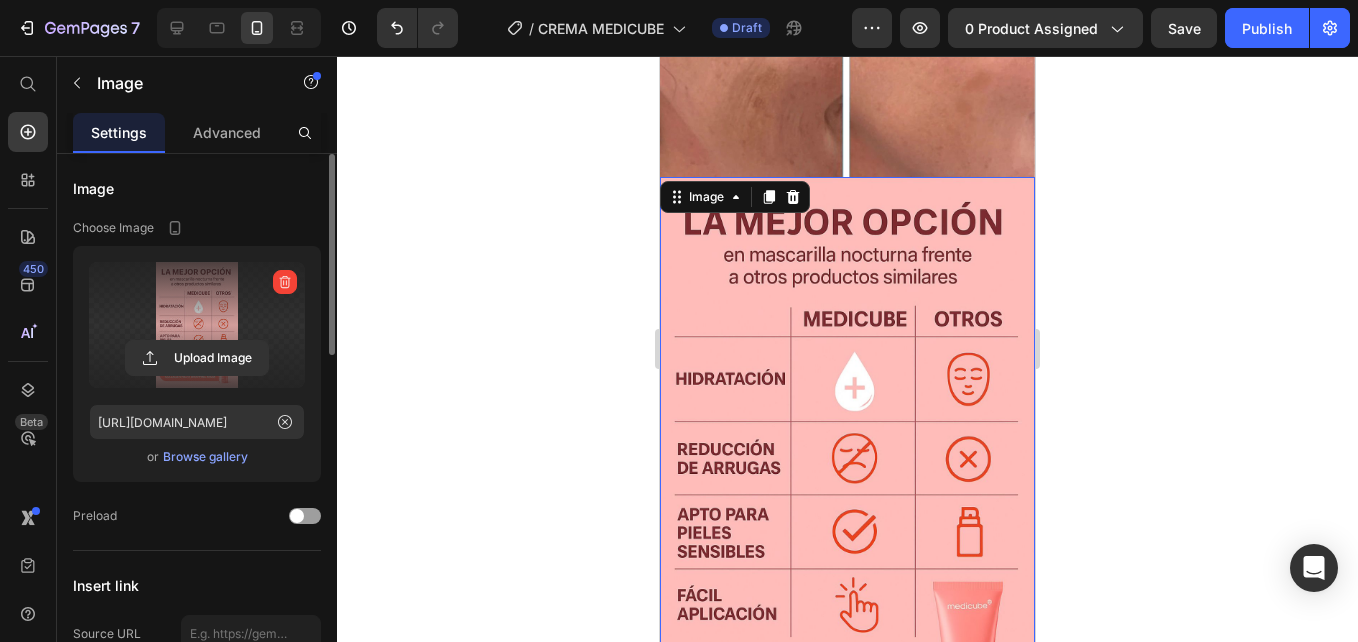 click at bounding box center [847, 464] 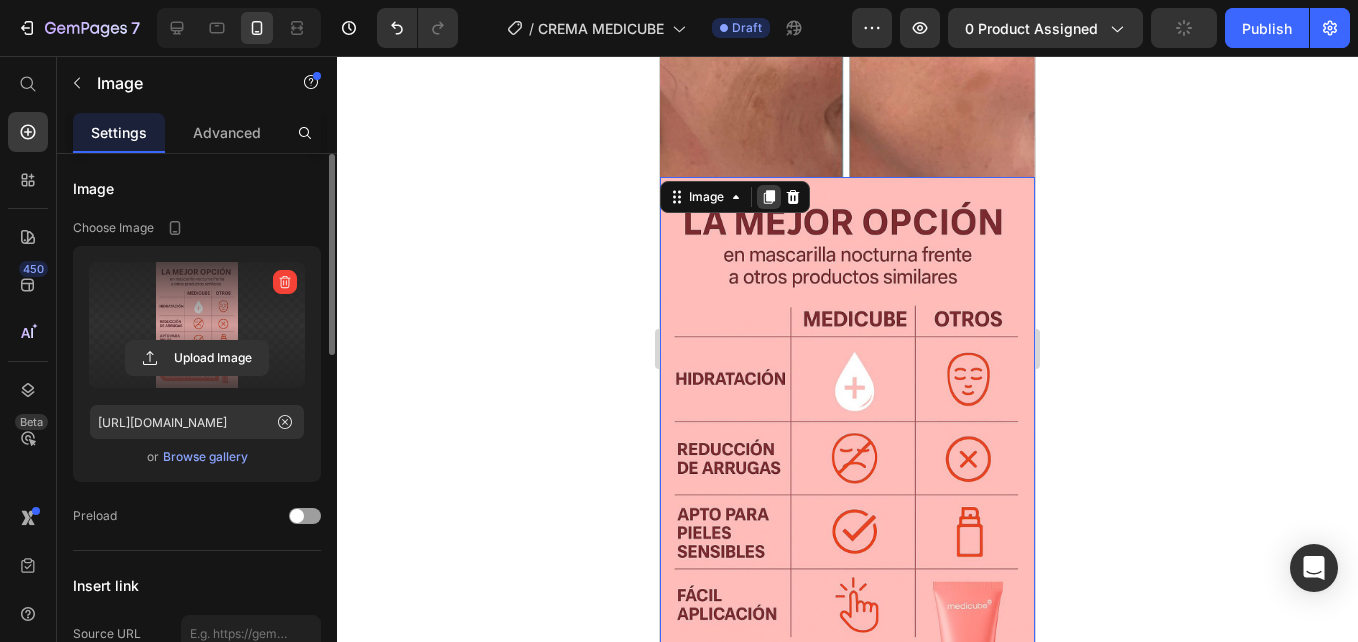 click 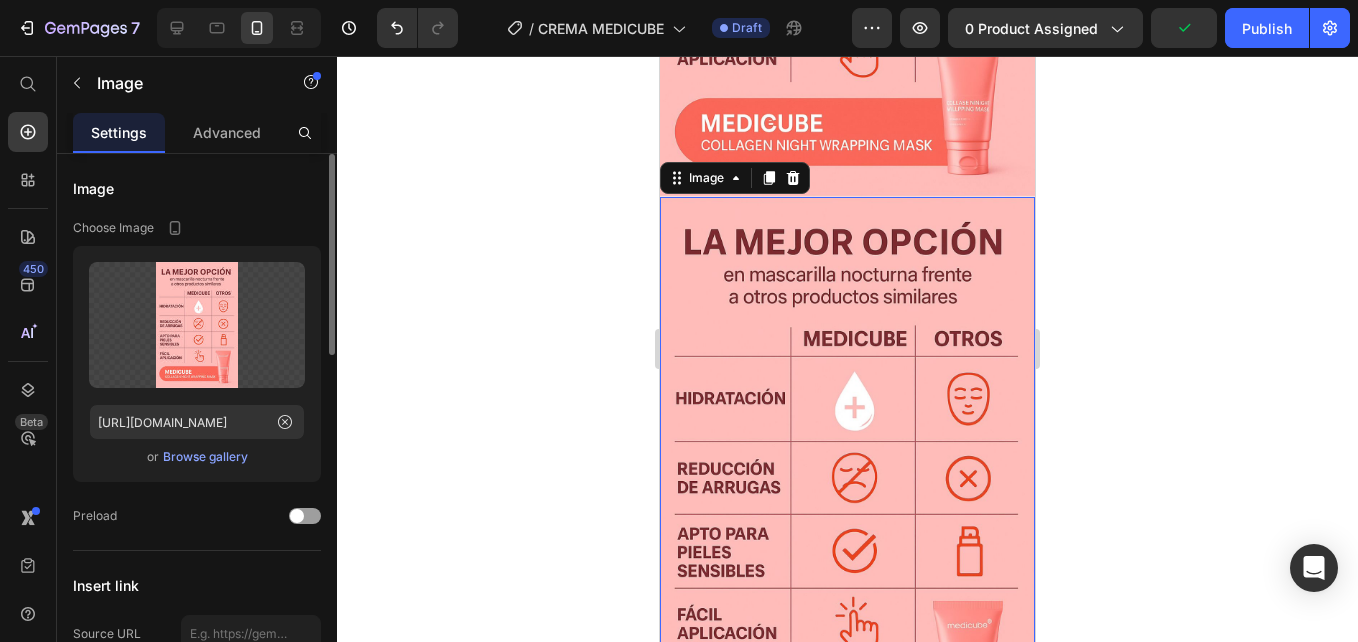 scroll, scrollTop: 3391, scrollLeft: 0, axis: vertical 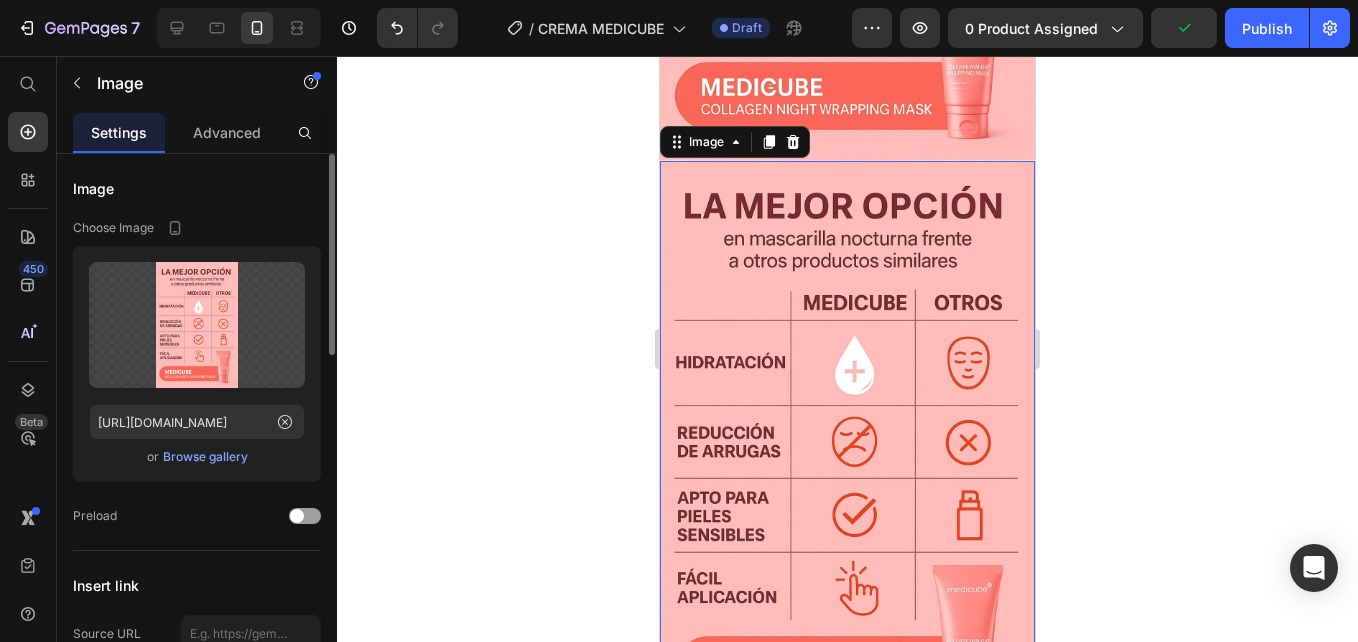 click at bounding box center (847, 448) 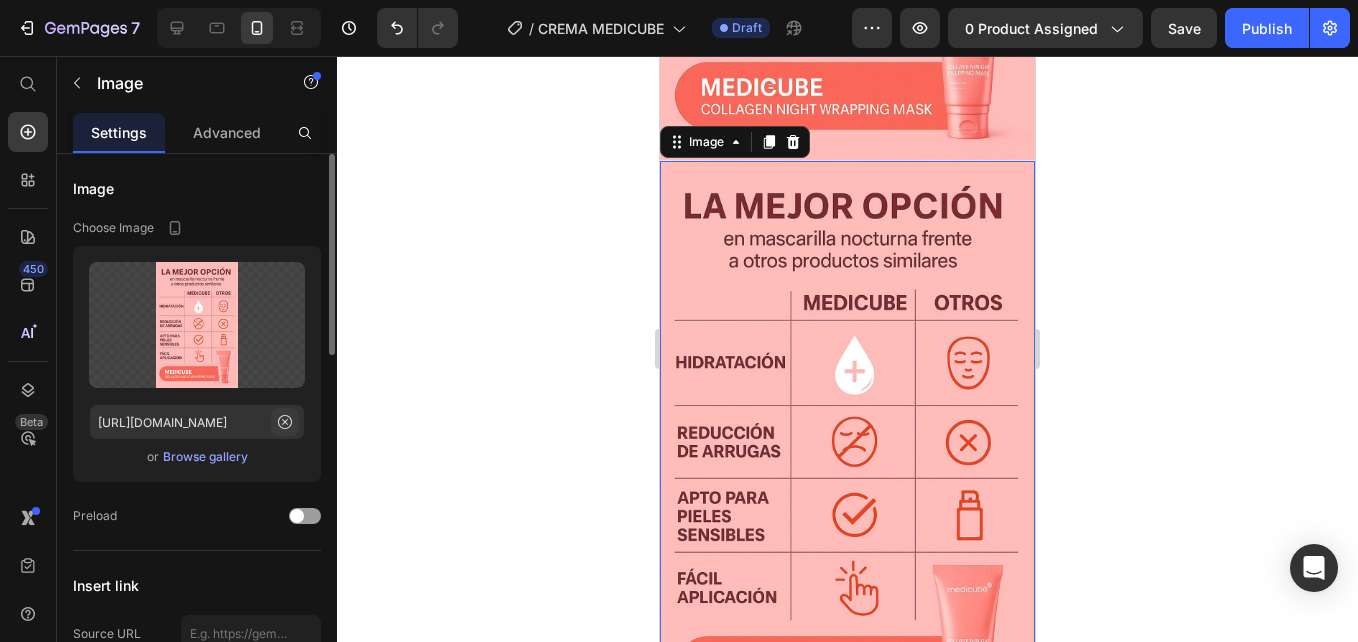 click 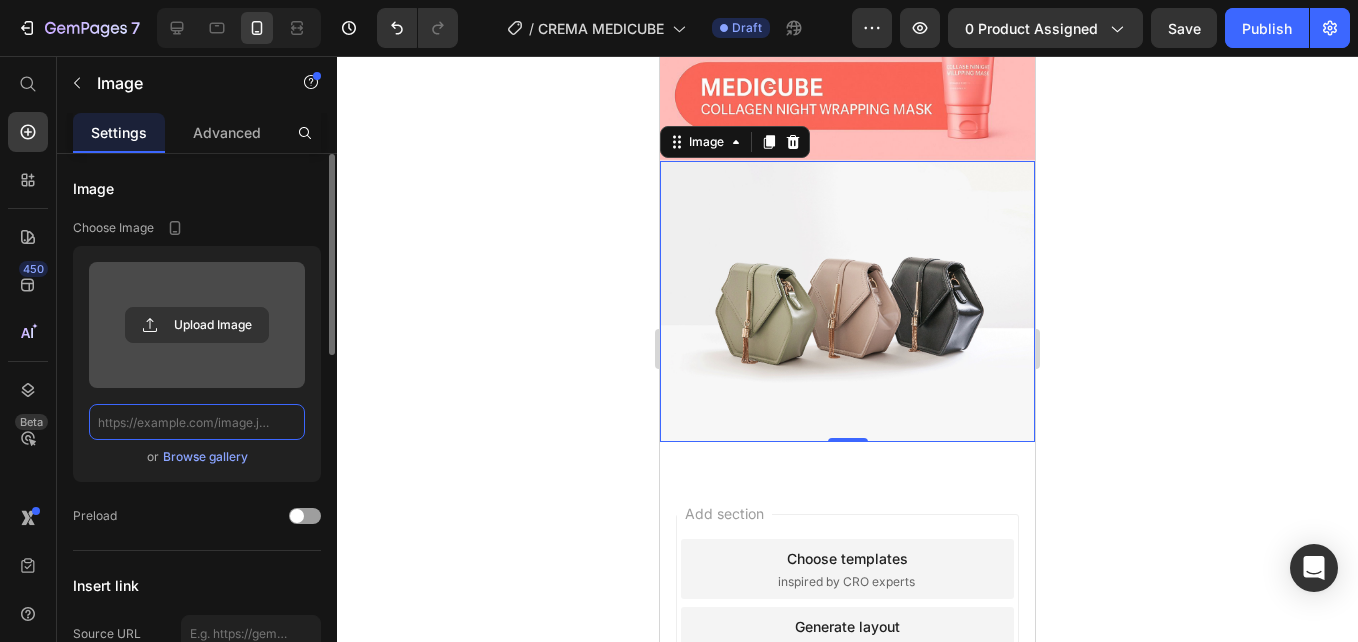 scroll, scrollTop: 0, scrollLeft: 0, axis: both 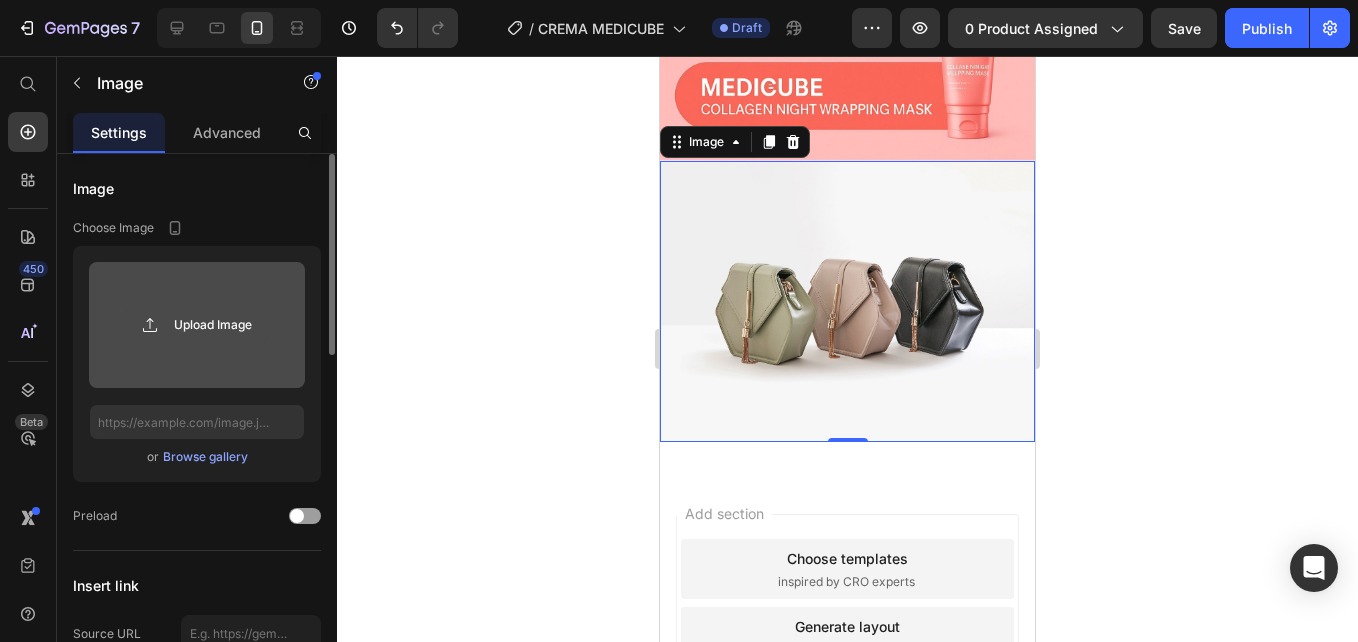 click 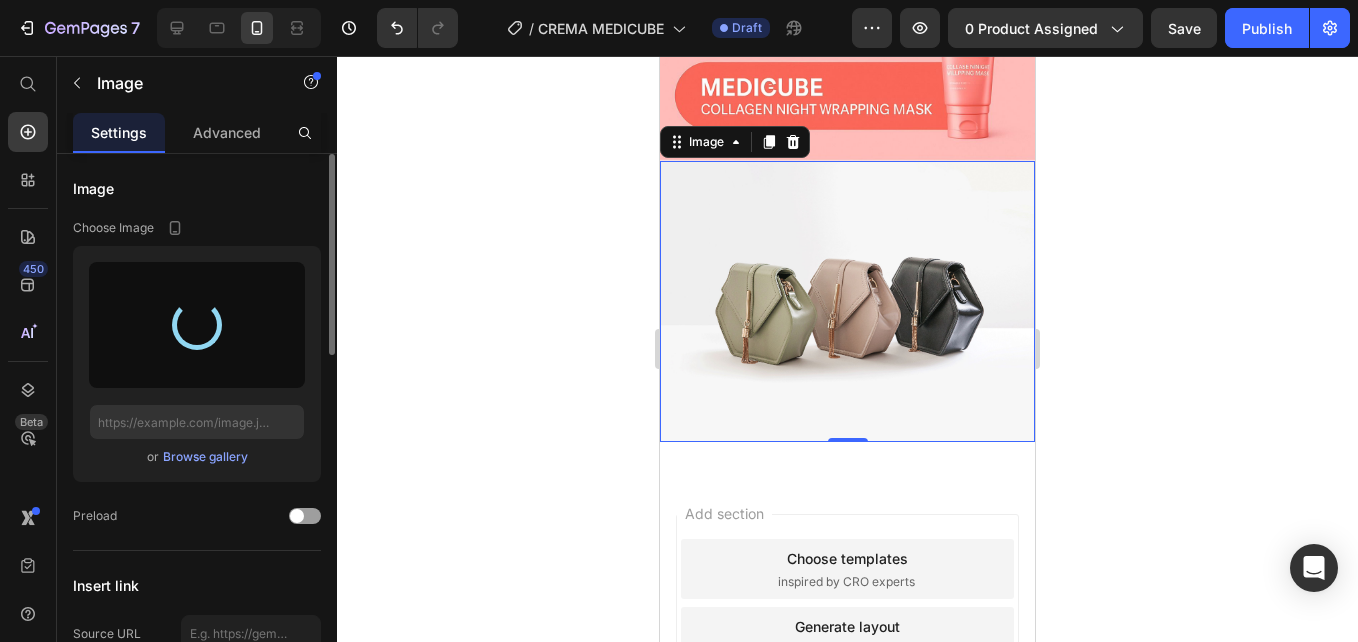 type on "[URL][DOMAIN_NAME]" 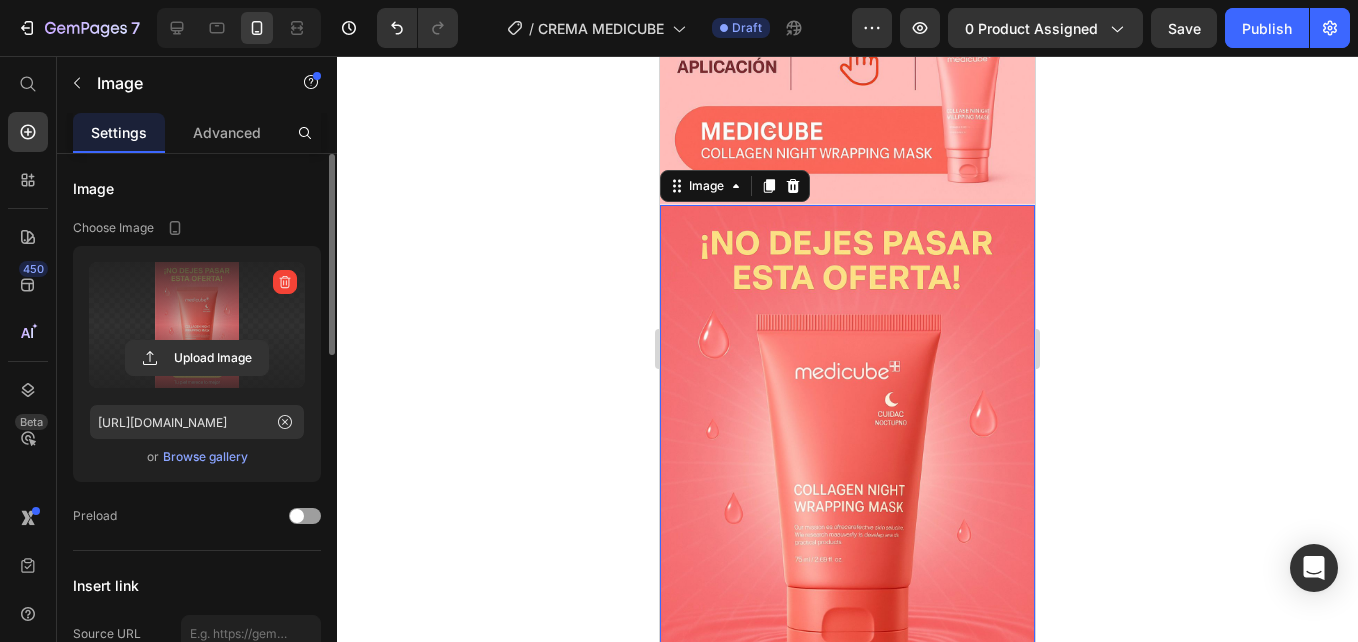 scroll, scrollTop: 3391, scrollLeft: 0, axis: vertical 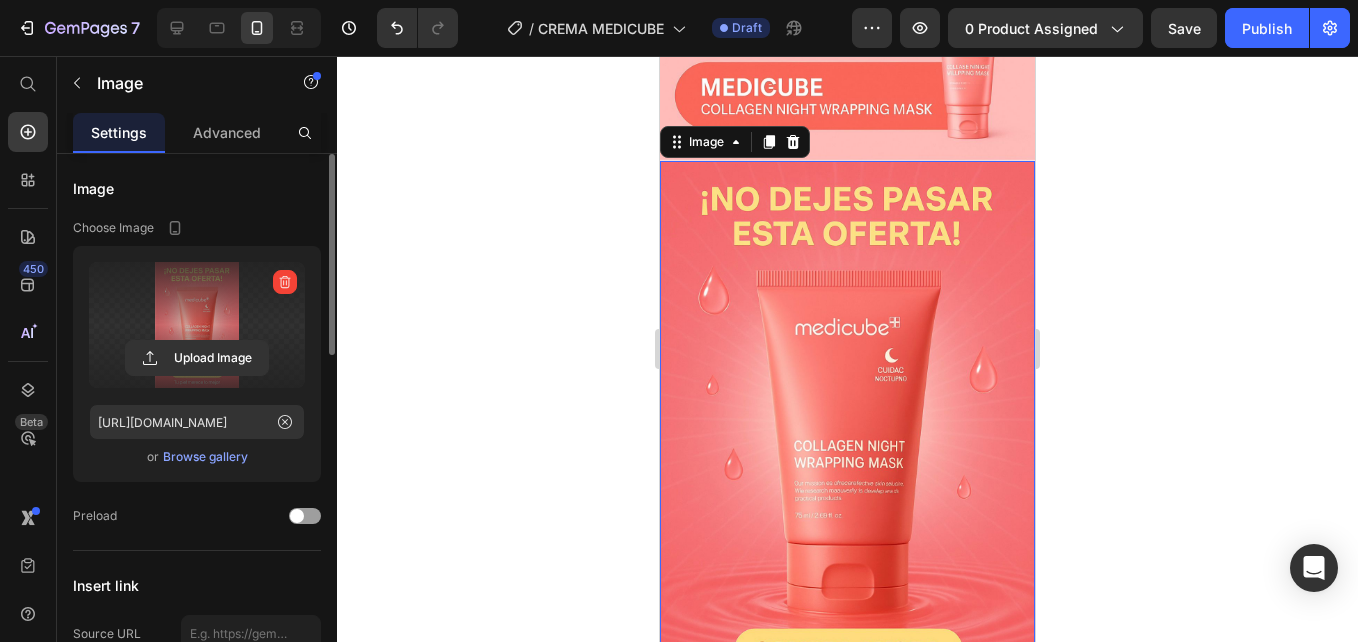 click at bounding box center (847, 439) 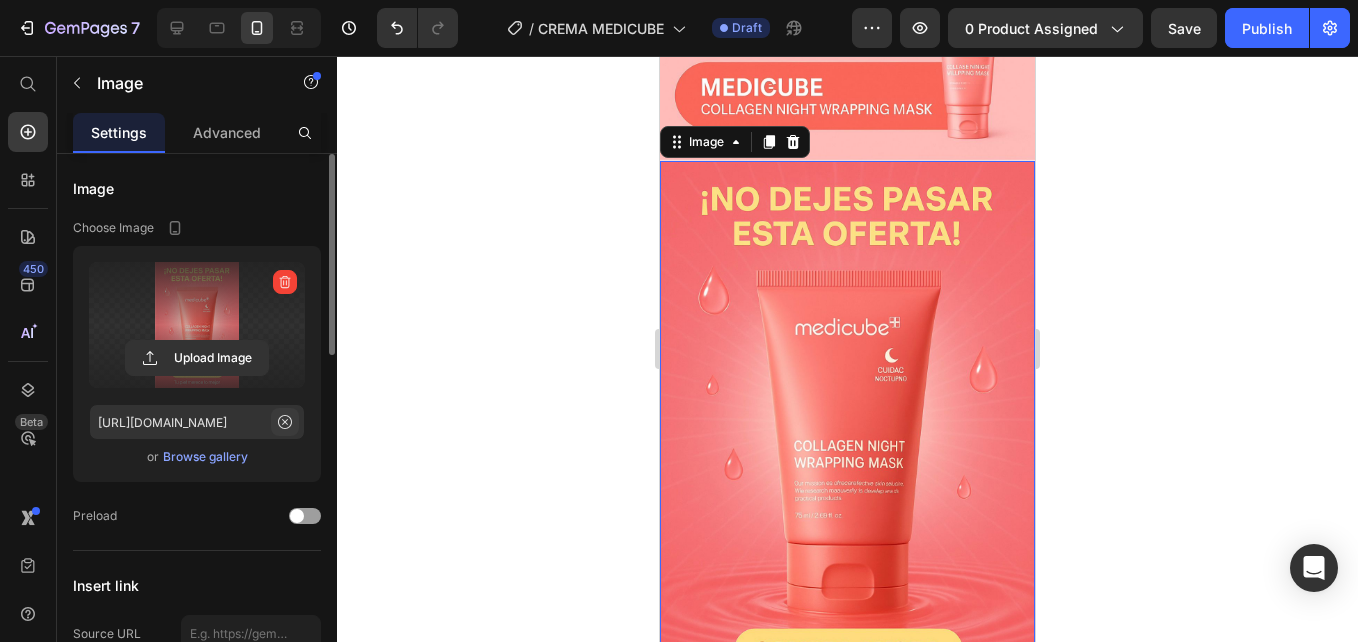 click 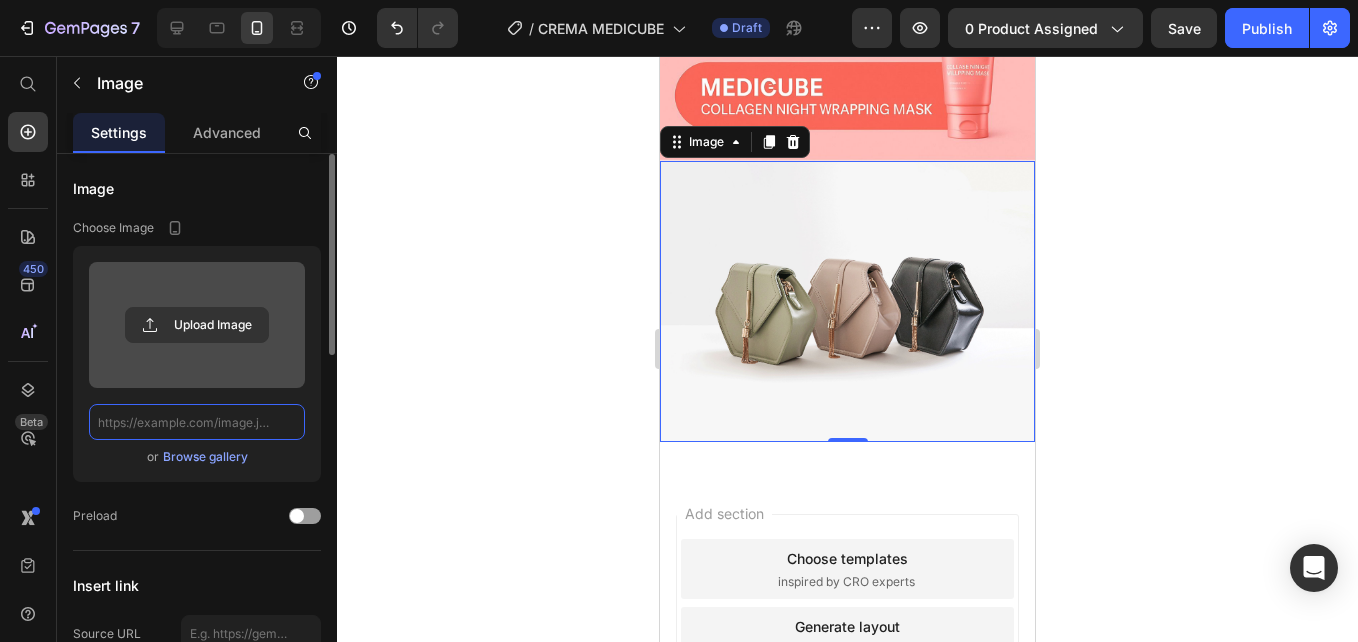 scroll, scrollTop: 0, scrollLeft: 0, axis: both 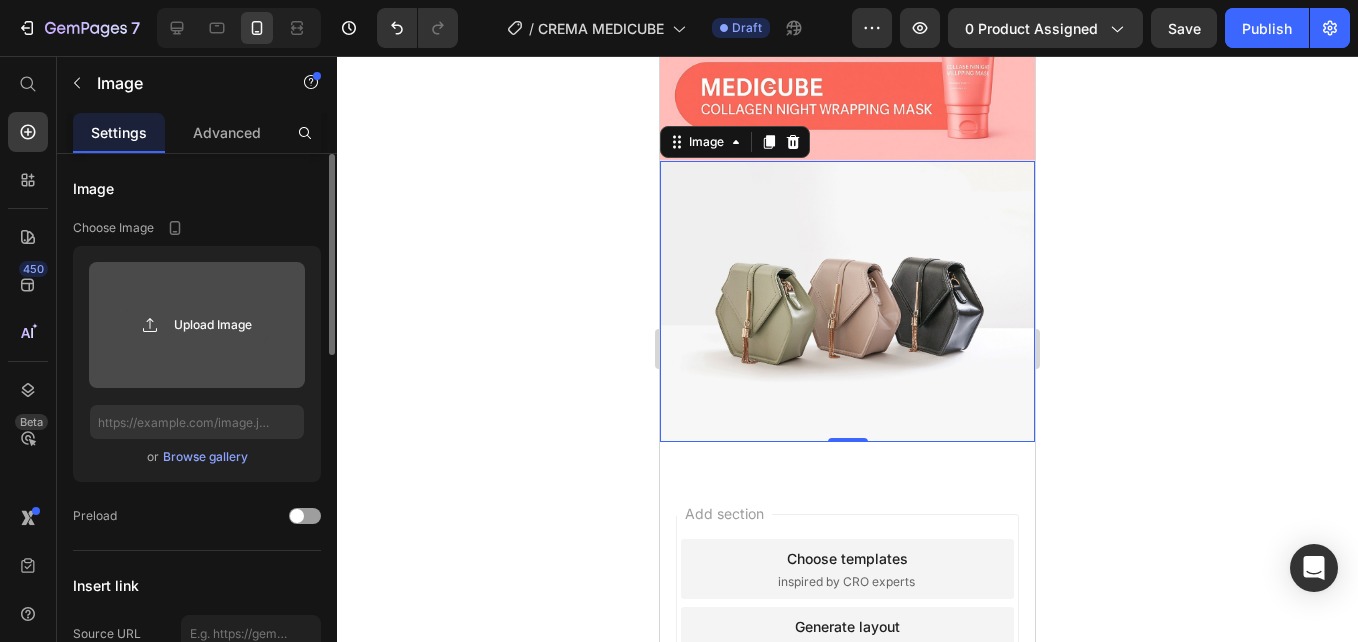 click 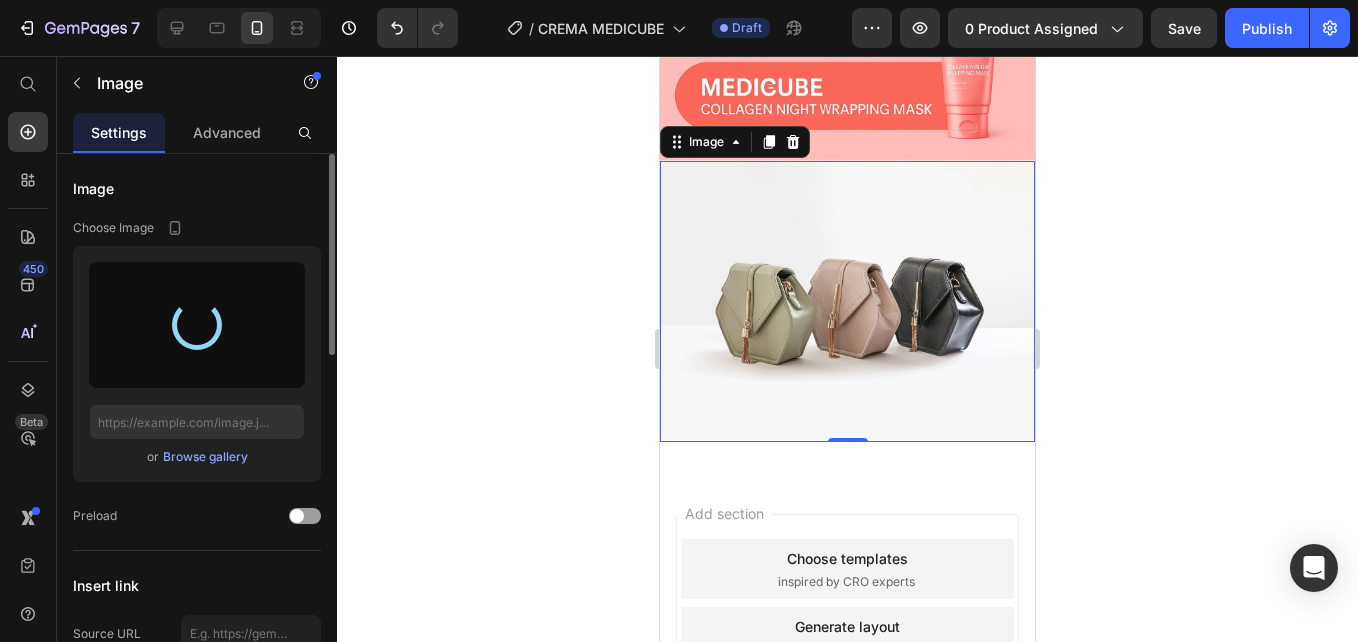 type on "[URL][DOMAIN_NAME]" 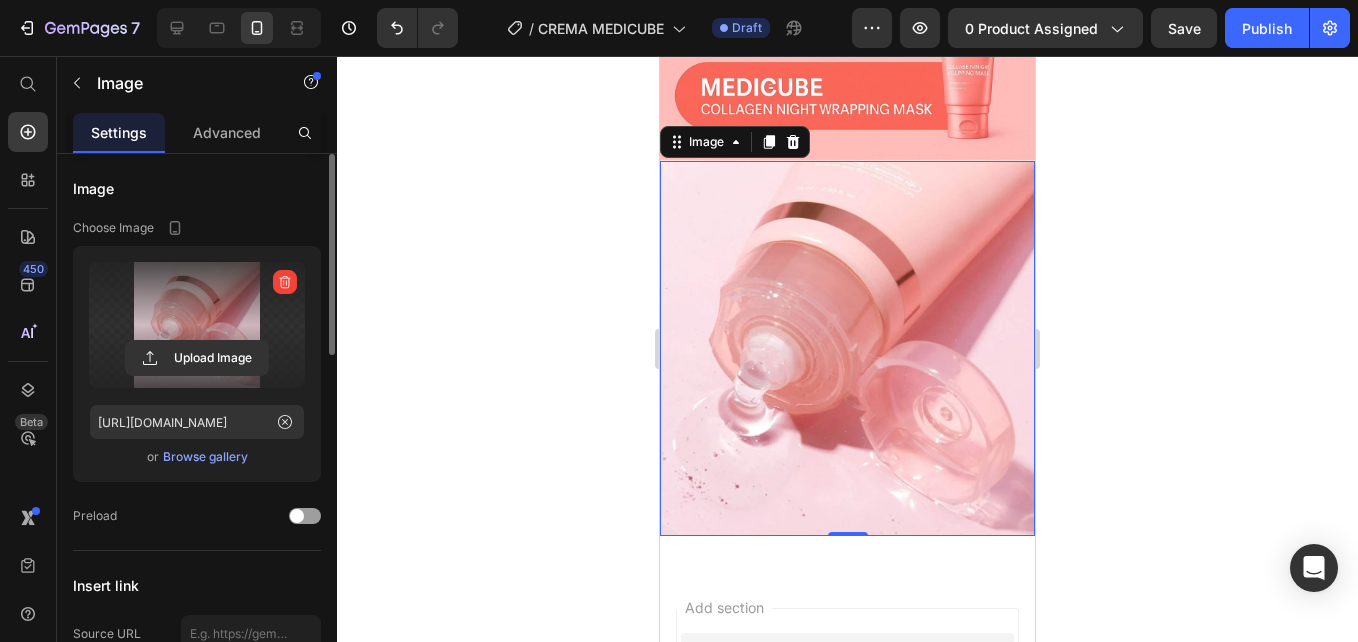 click at bounding box center (847, 348) 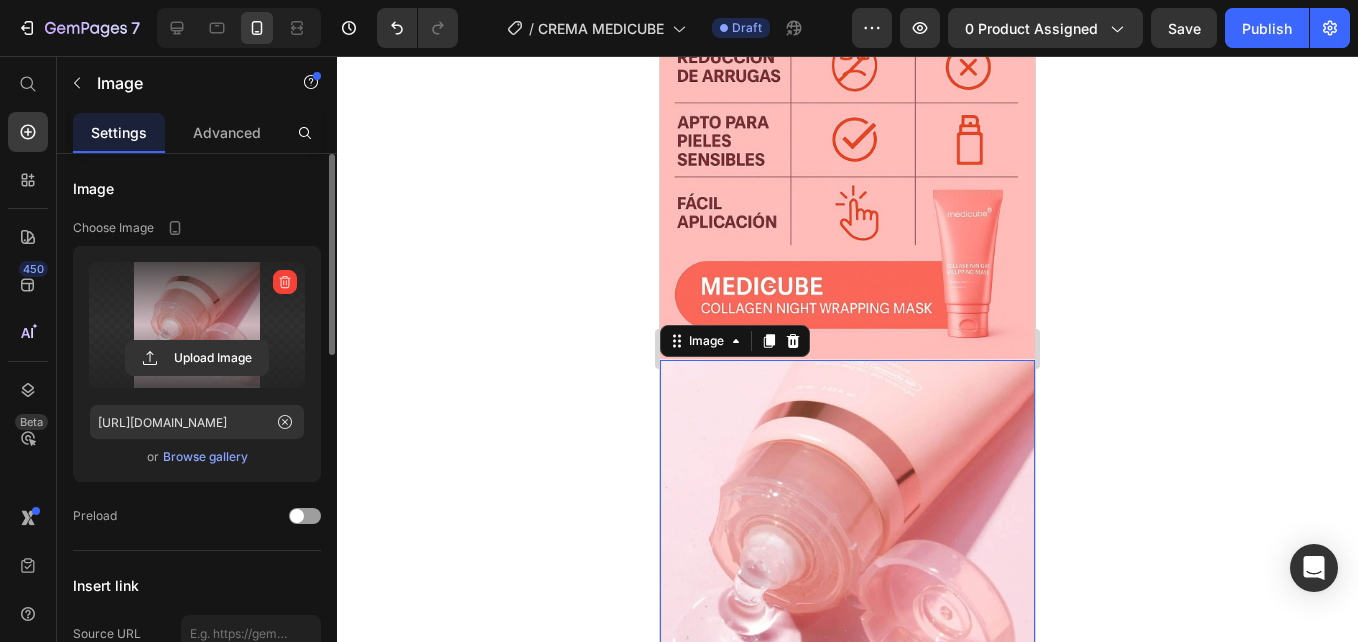 scroll, scrollTop: 3191, scrollLeft: 0, axis: vertical 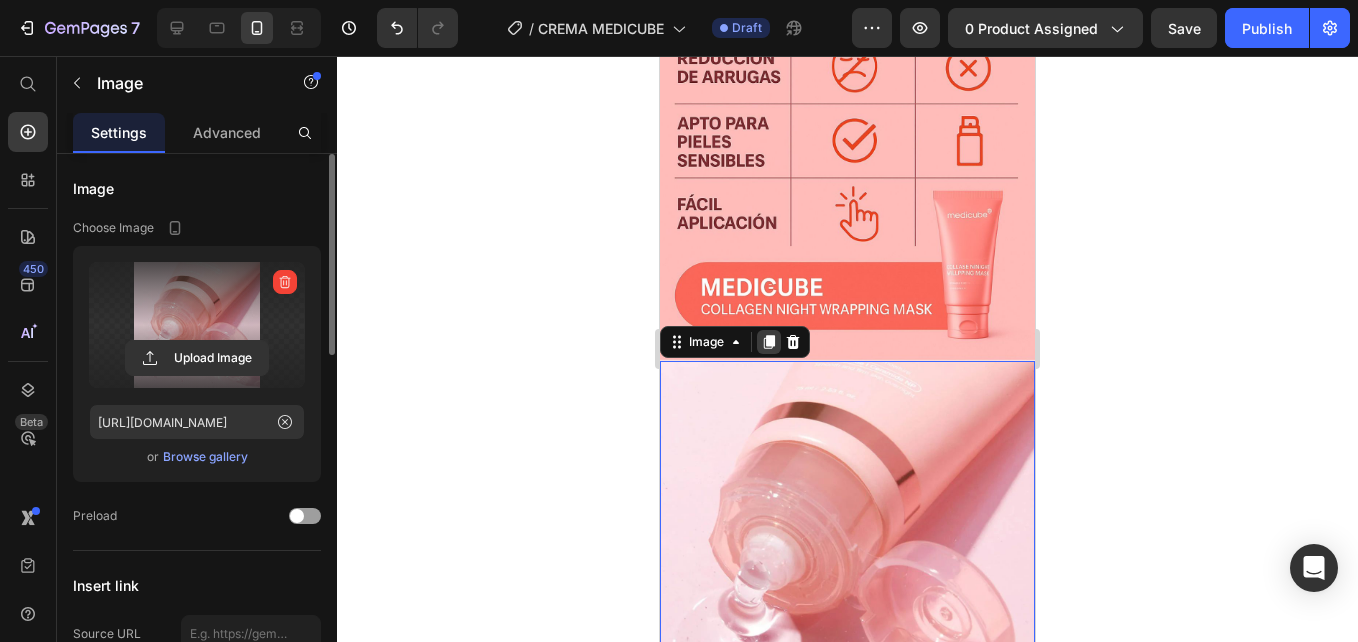 click 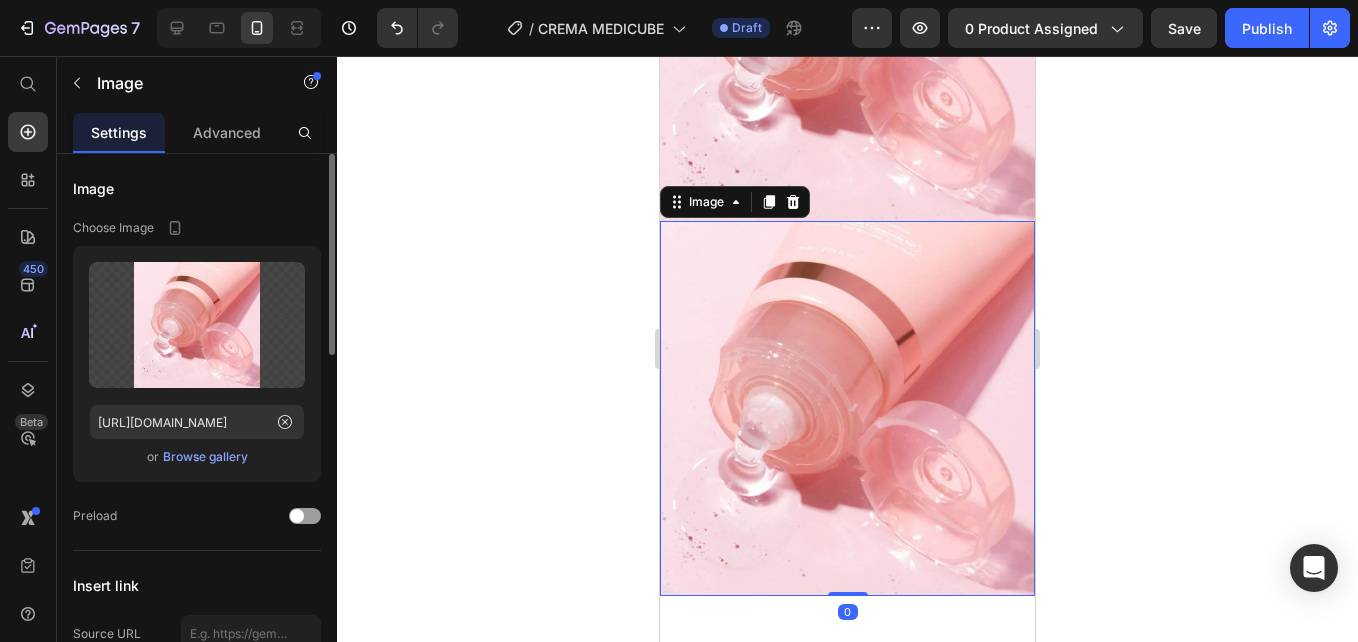scroll, scrollTop: 3751, scrollLeft: 0, axis: vertical 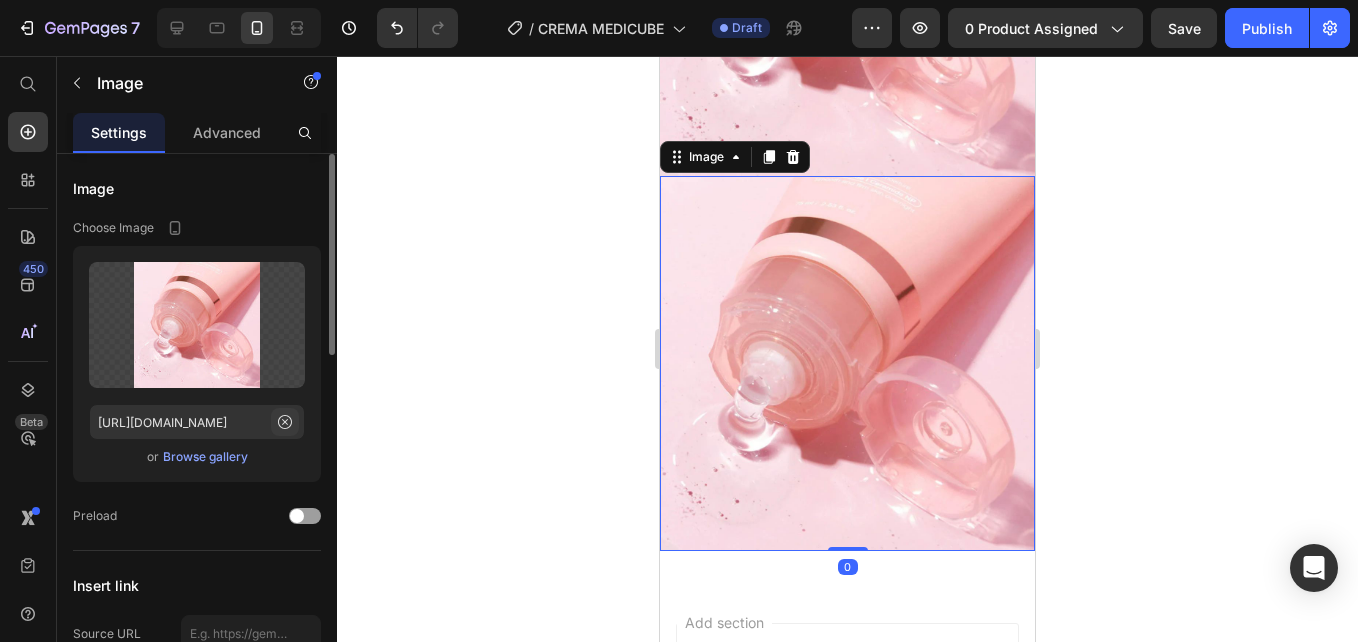 click 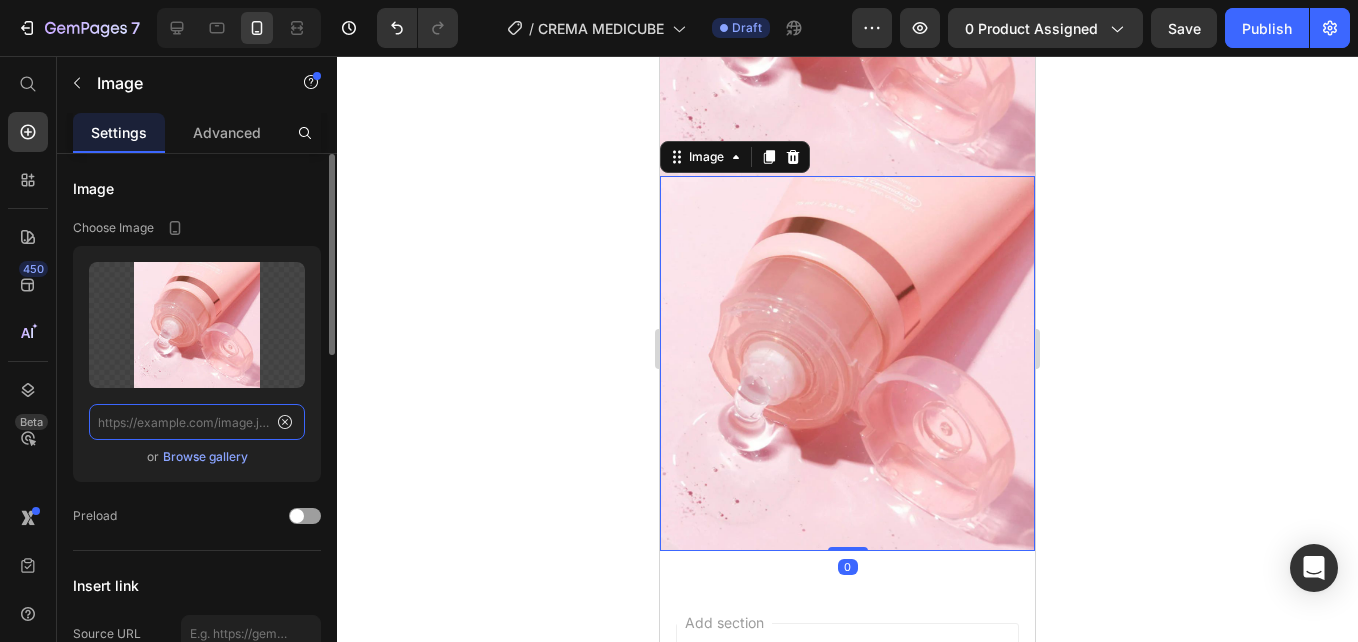 scroll, scrollTop: 0, scrollLeft: 0, axis: both 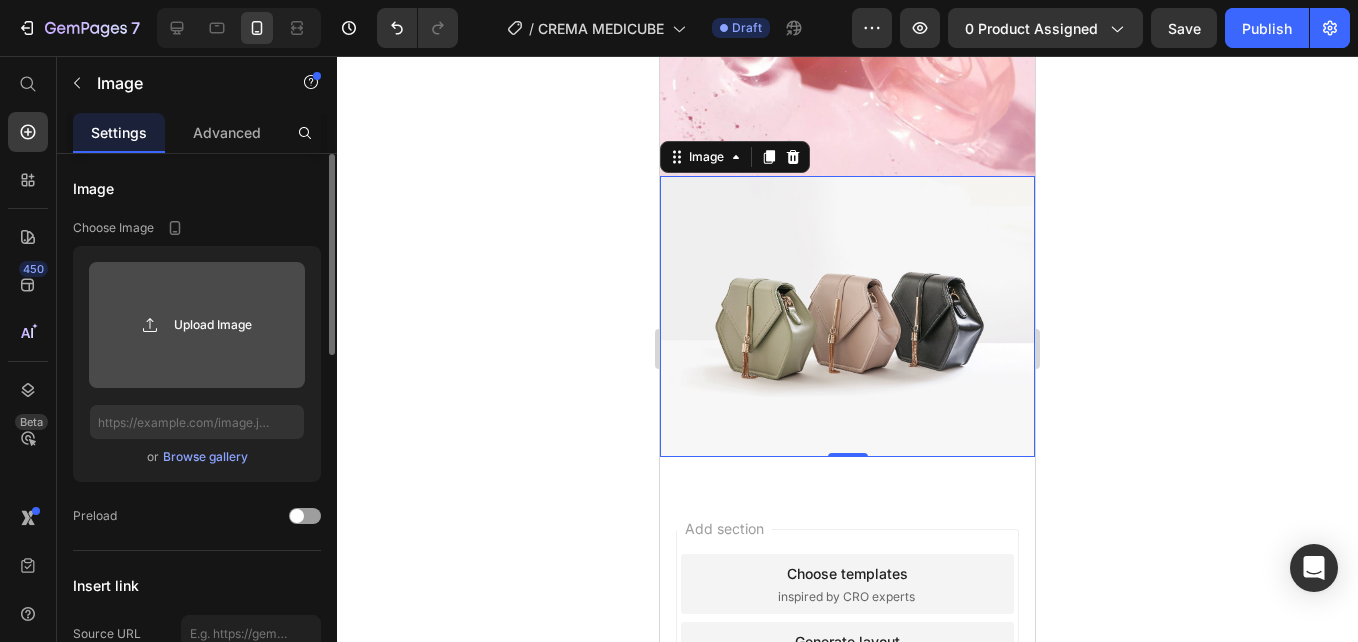 click 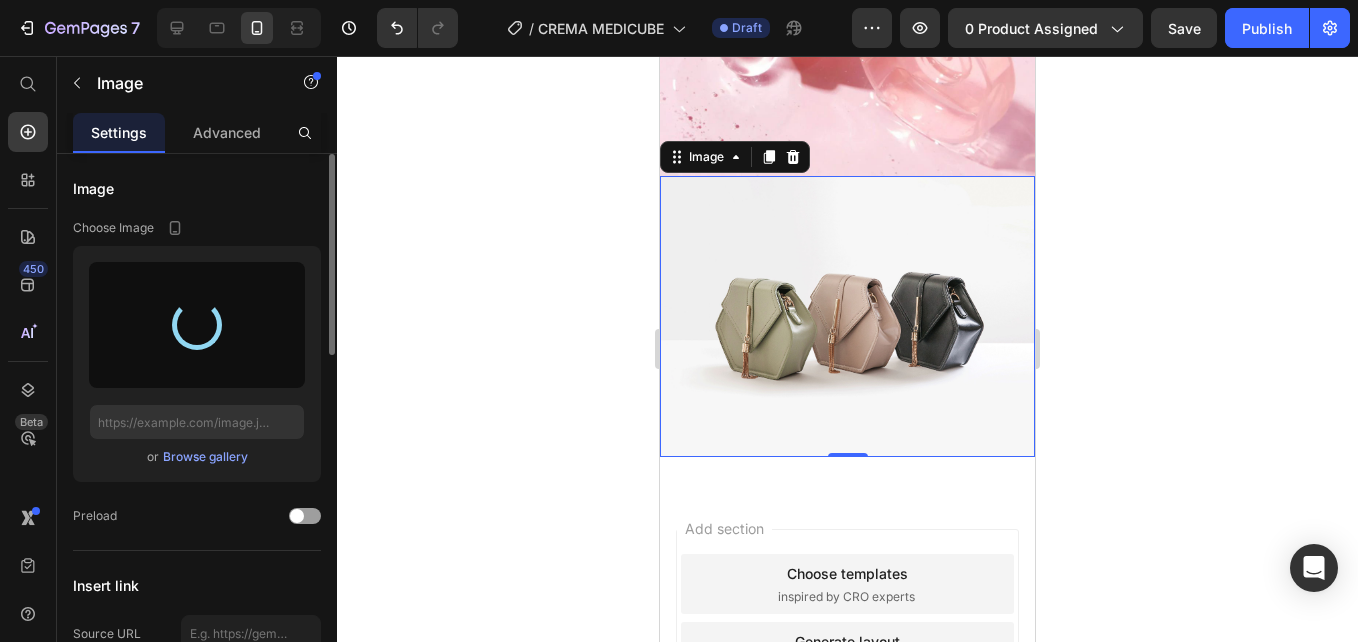 type on "[URL][DOMAIN_NAME]" 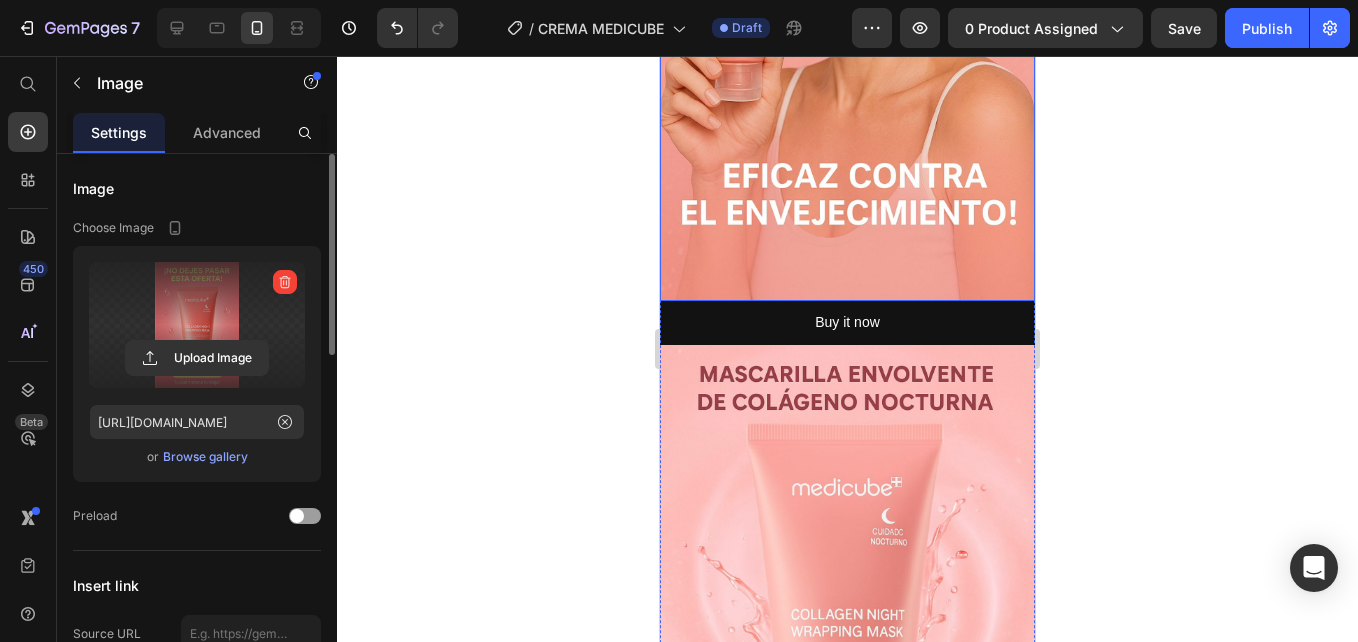 scroll, scrollTop: 400, scrollLeft: 0, axis: vertical 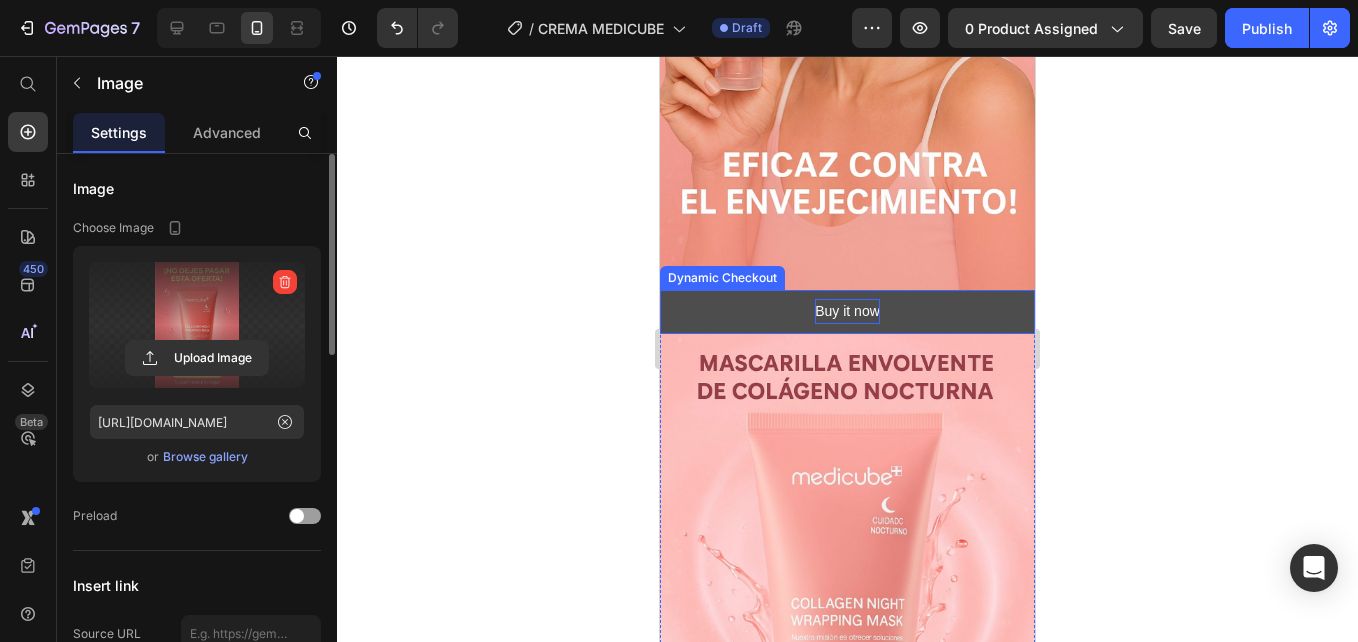 click on "Buy it now" at bounding box center (847, 311) 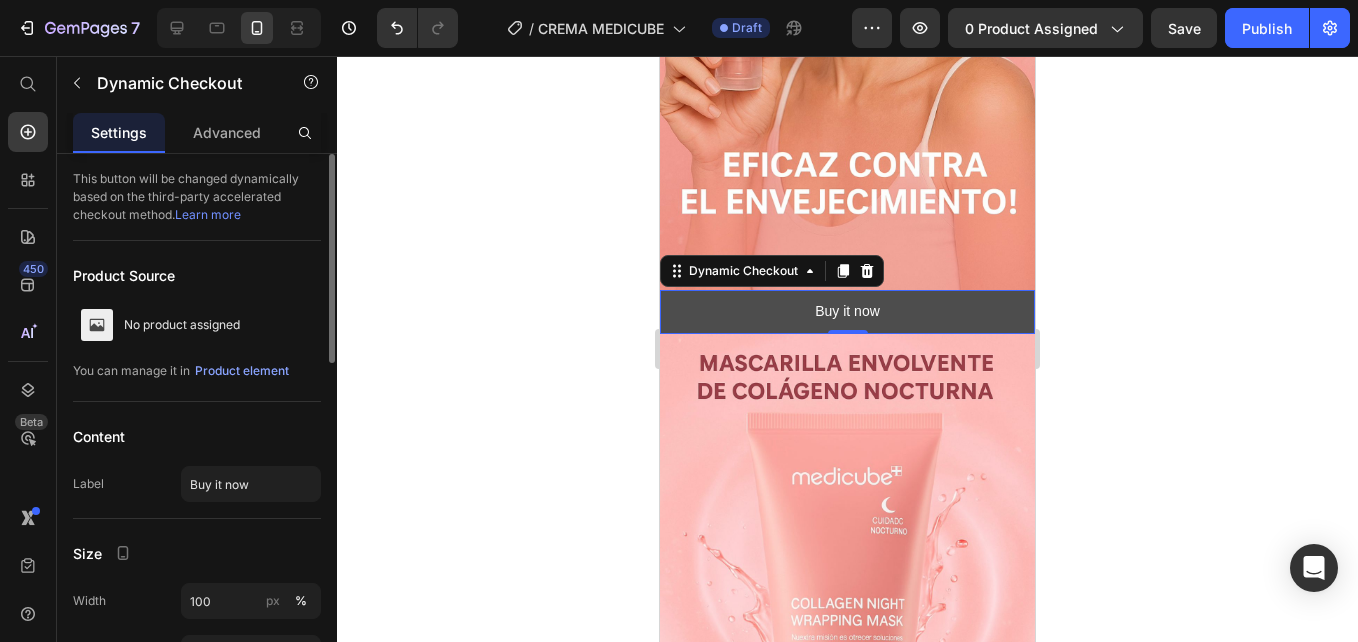 click on "Buy it now" at bounding box center [847, 312] 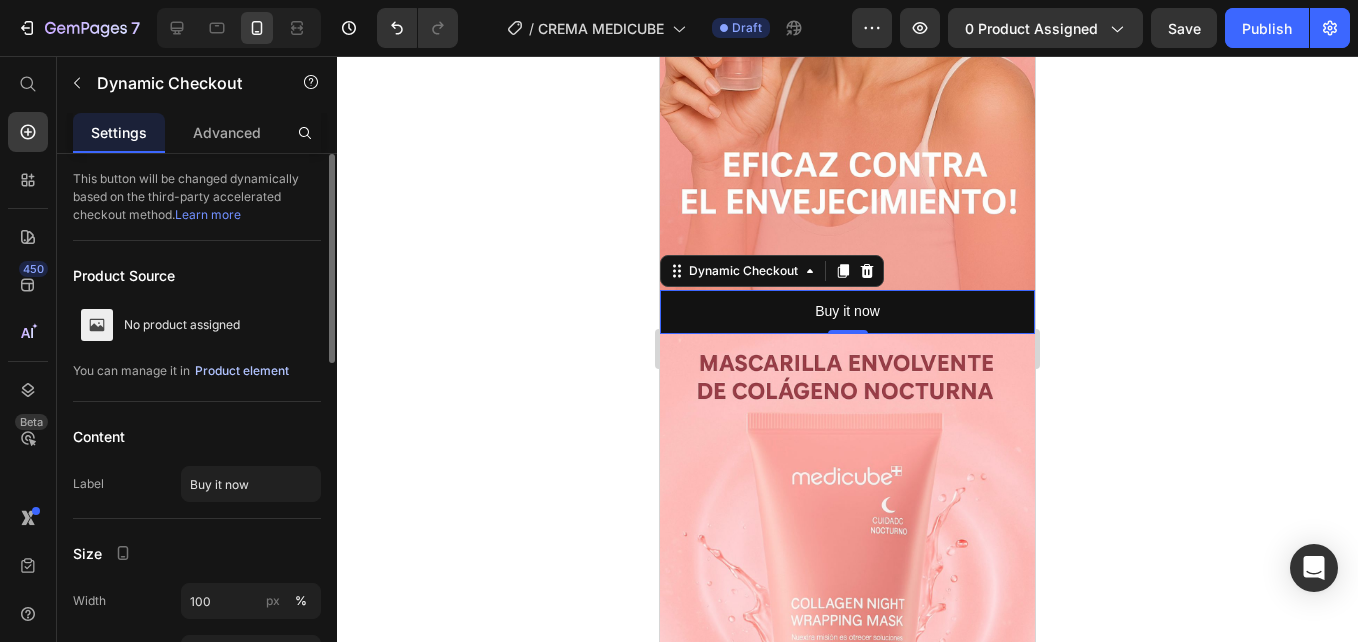 click on "Product element" at bounding box center [242, 371] 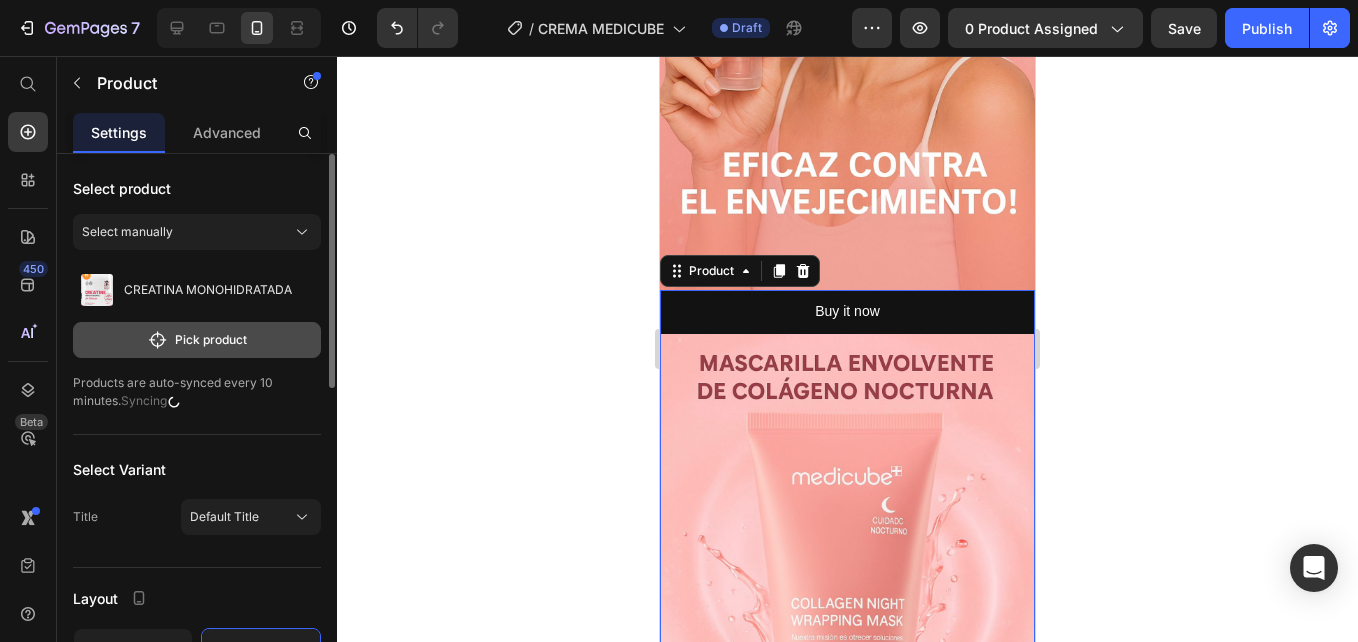 click on "Pick product" at bounding box center [197, 340] 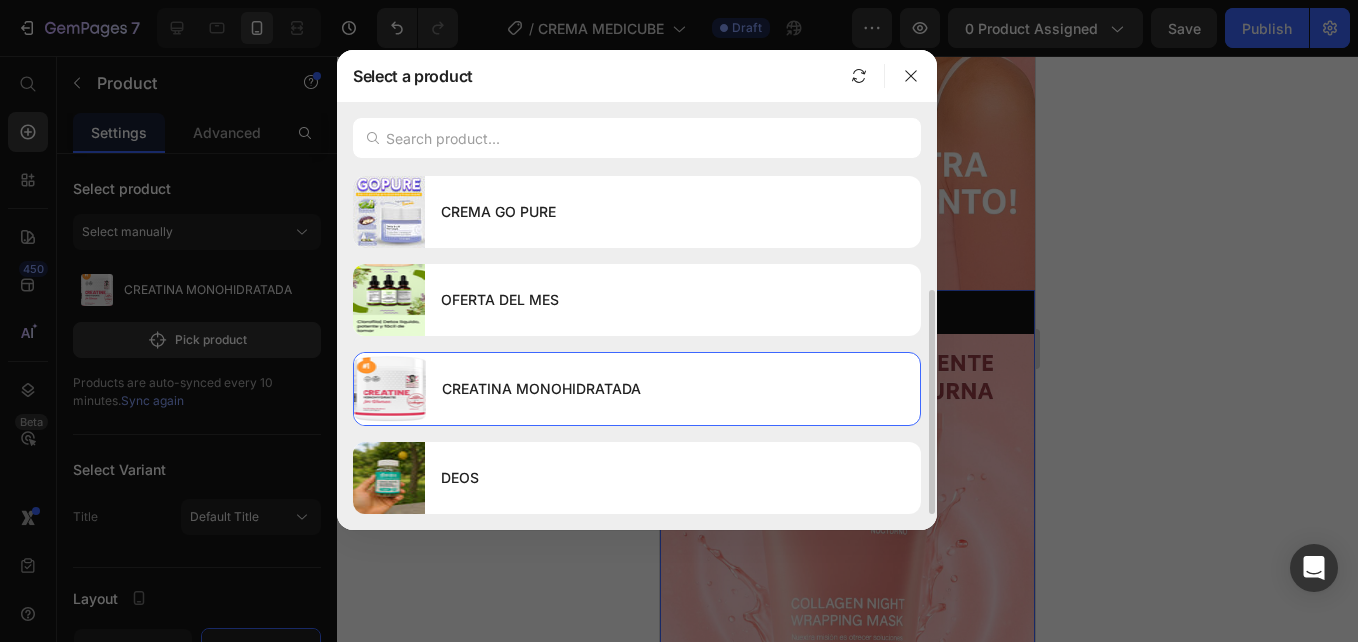 scroll, scrollTop: 0, scrollLeft: 0, axis: both 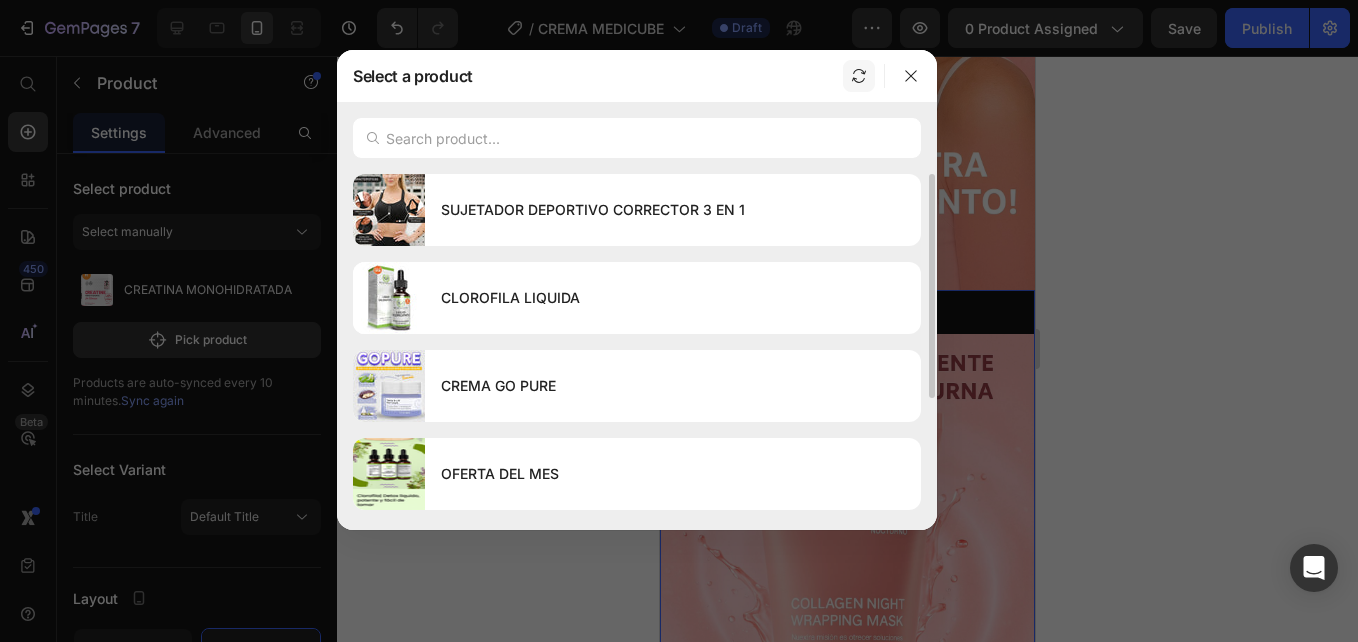 click 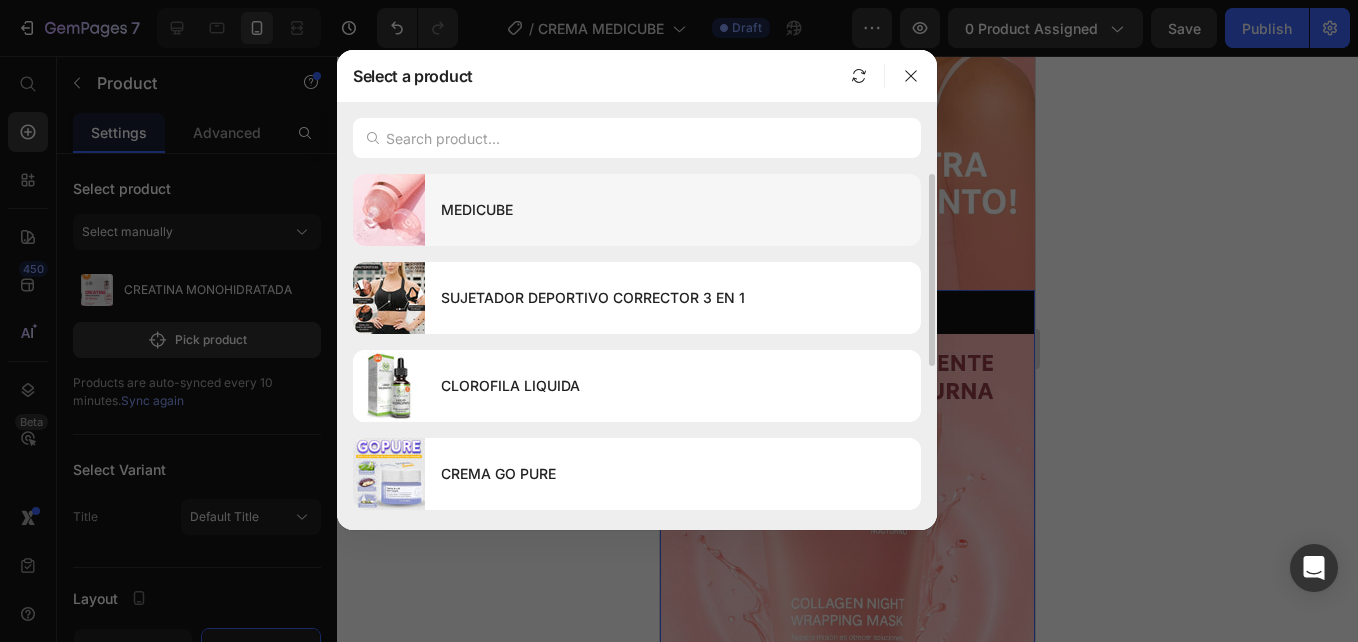 click on "MEDICUBE" at bounding box center (673, 210) 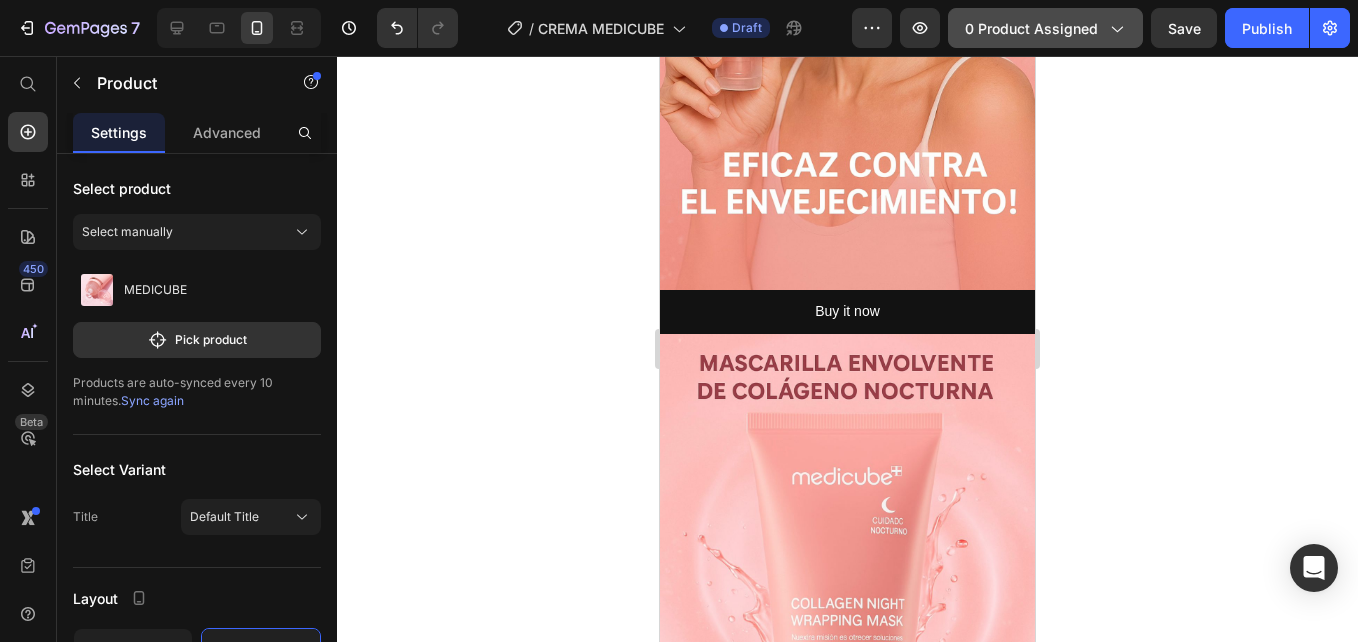 click on "0 product assigned" 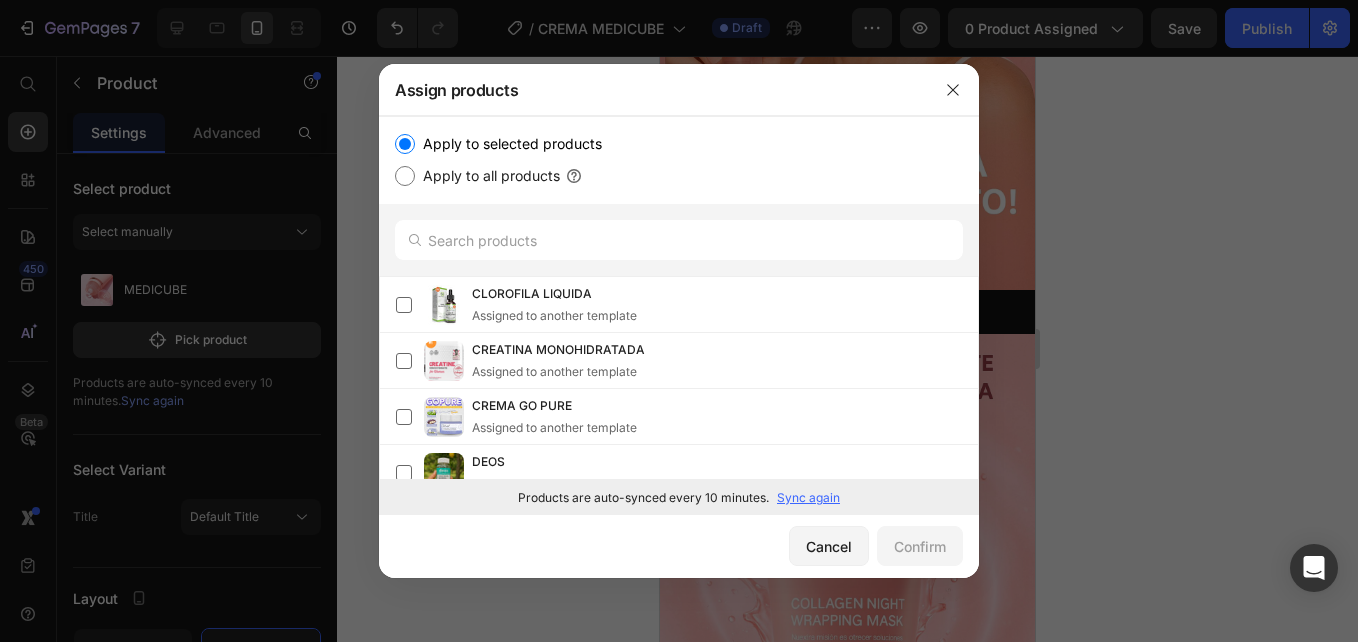click on "Sync again" at bounding box center (808, 498) 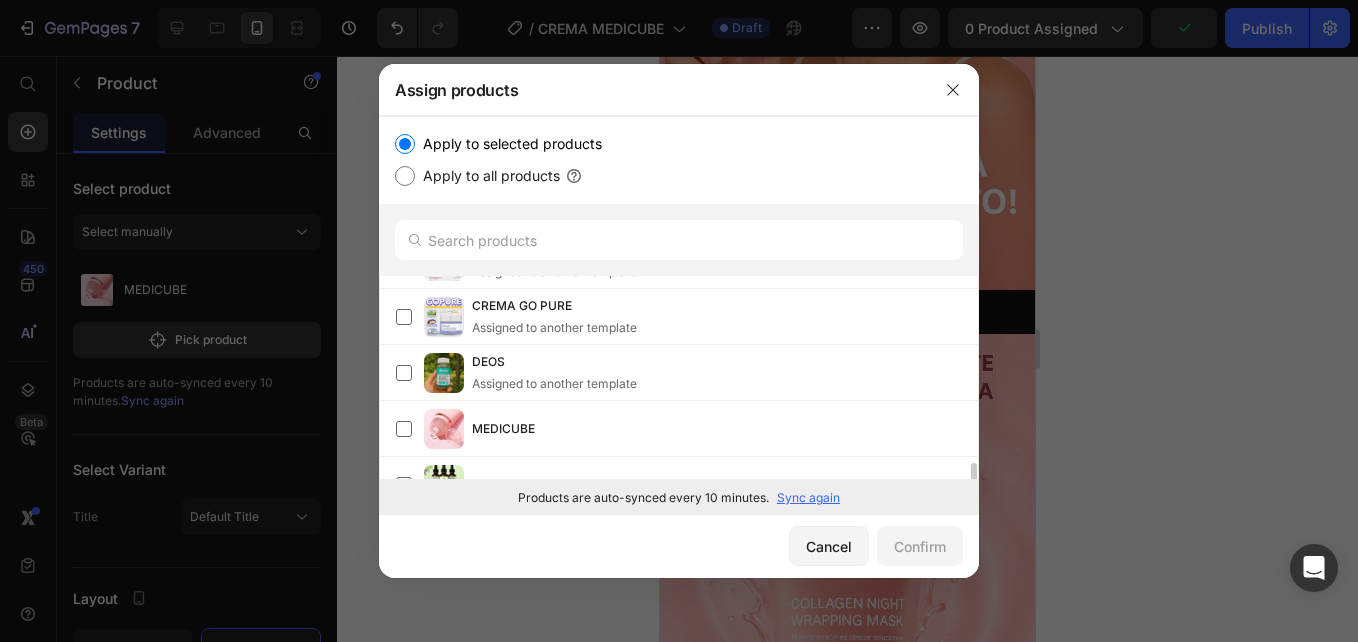 scroll, scrollTop: 189, scrollLeft: 0, axis: vertical 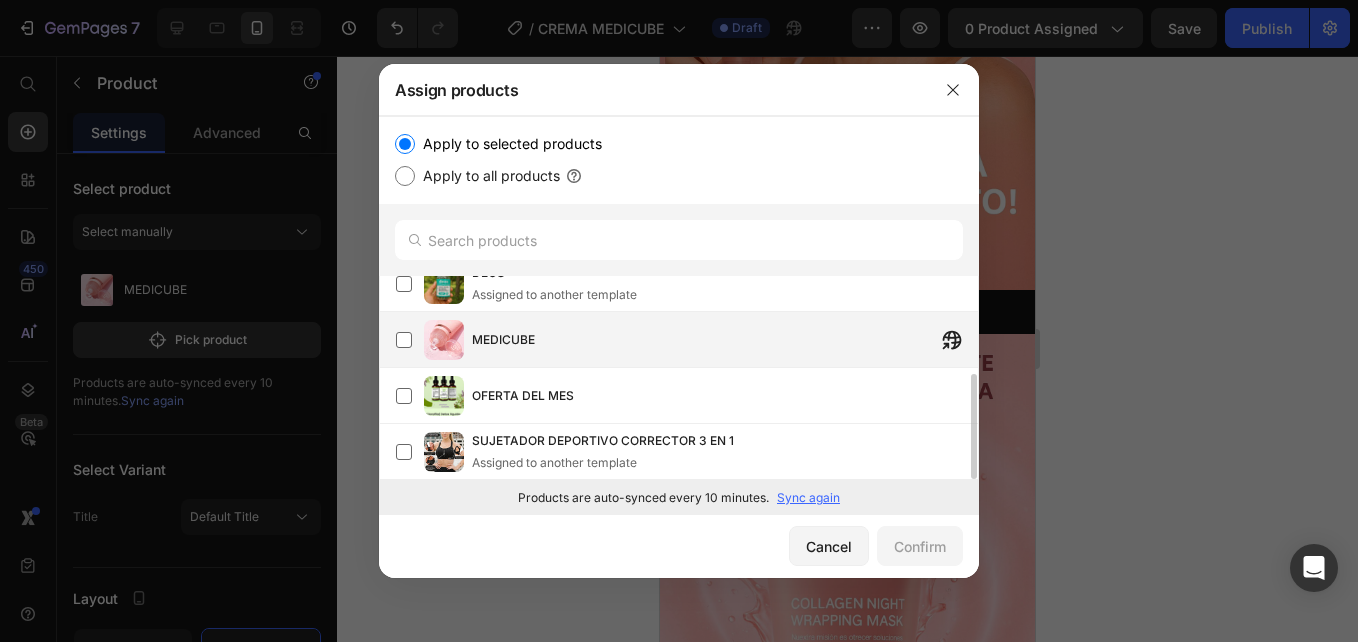 click on "MEDICUBE" at bounding box center [725, 340] 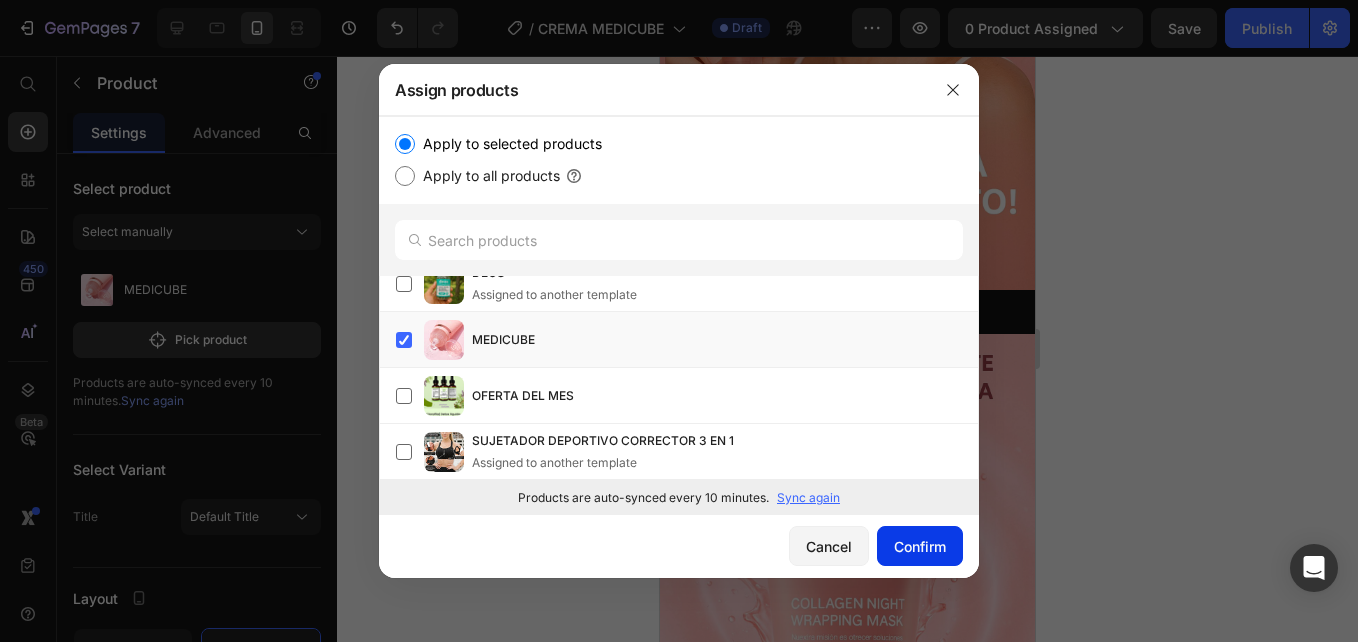click on "Confirm" at bounding box center [920, 546] 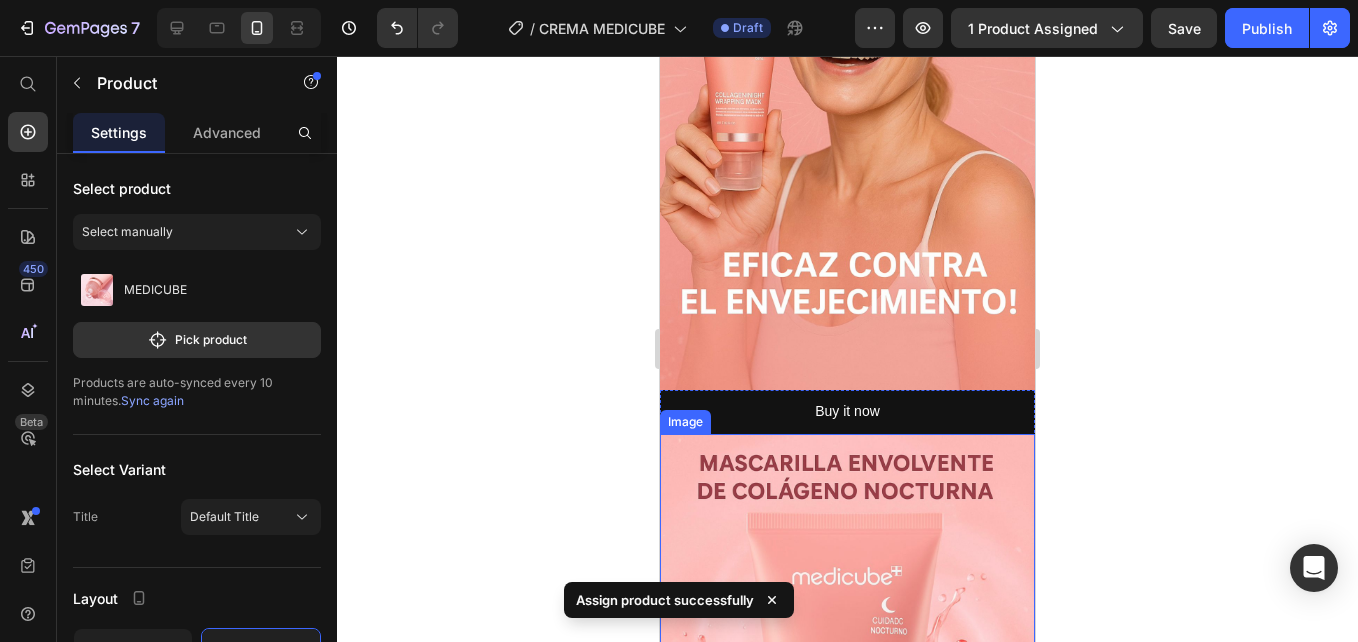 scroll, scrollTop: 0, scrollLeft: 0, axis: both 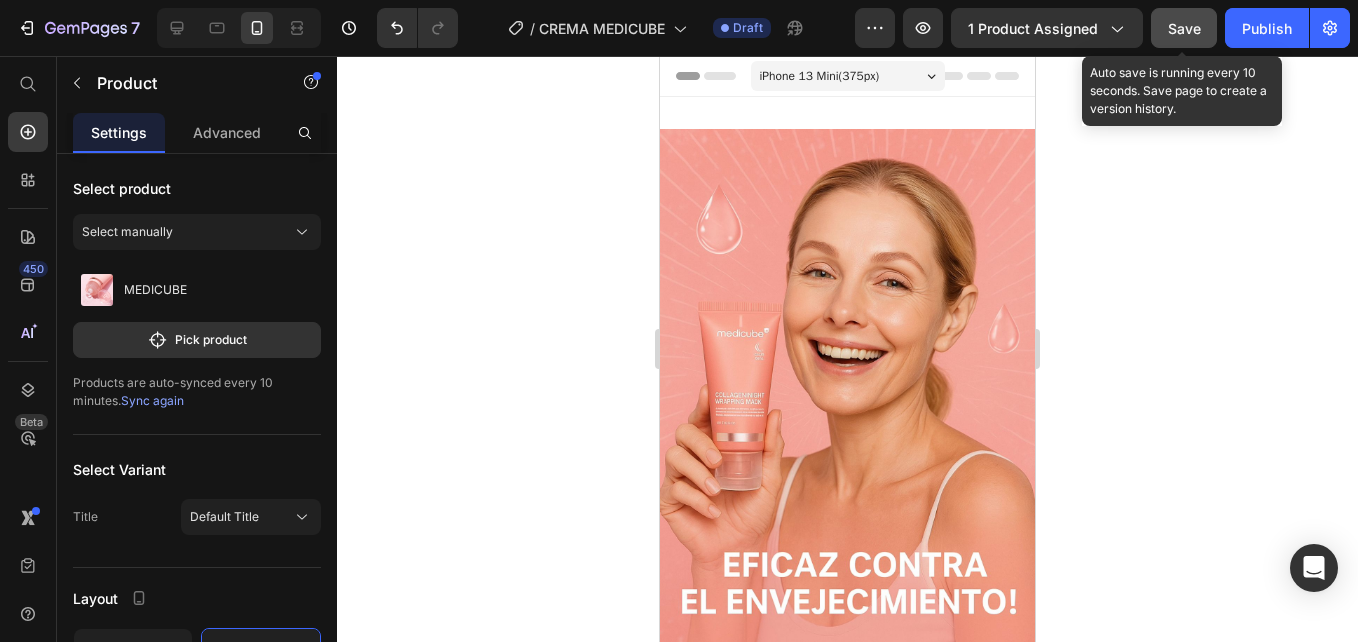click on "Save" at bounding box center (1184, 28) 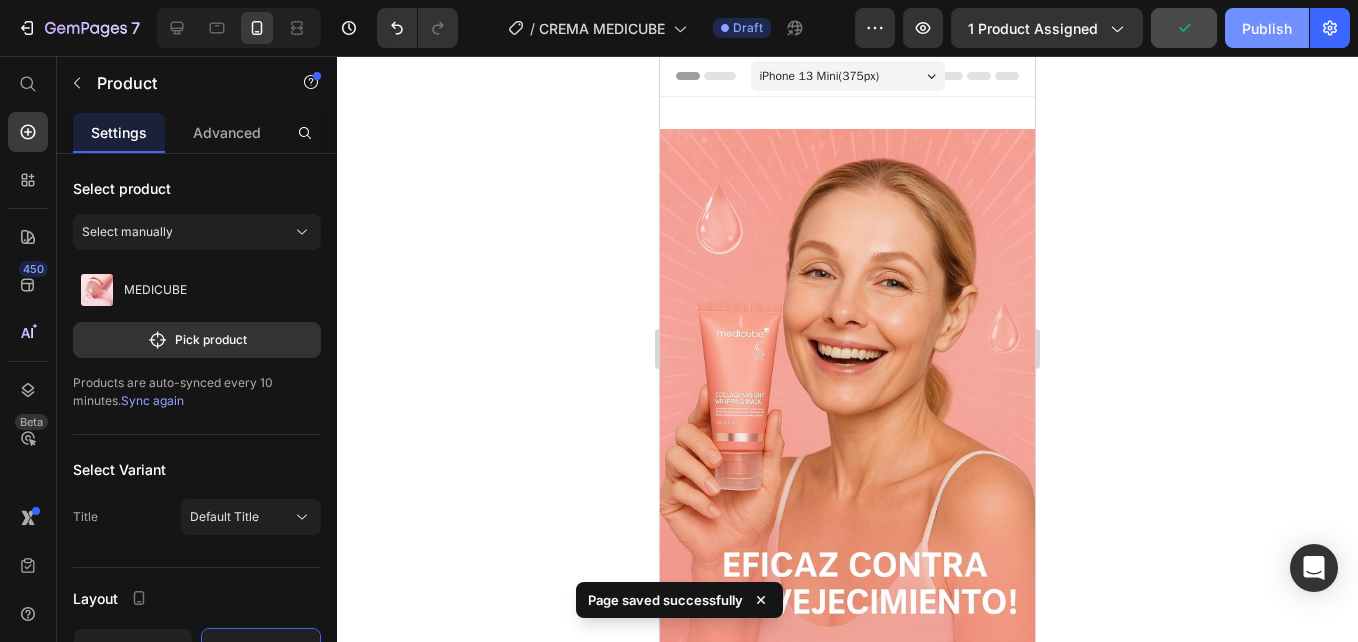 click on "Publish" at bounding box center (1267, 28) 